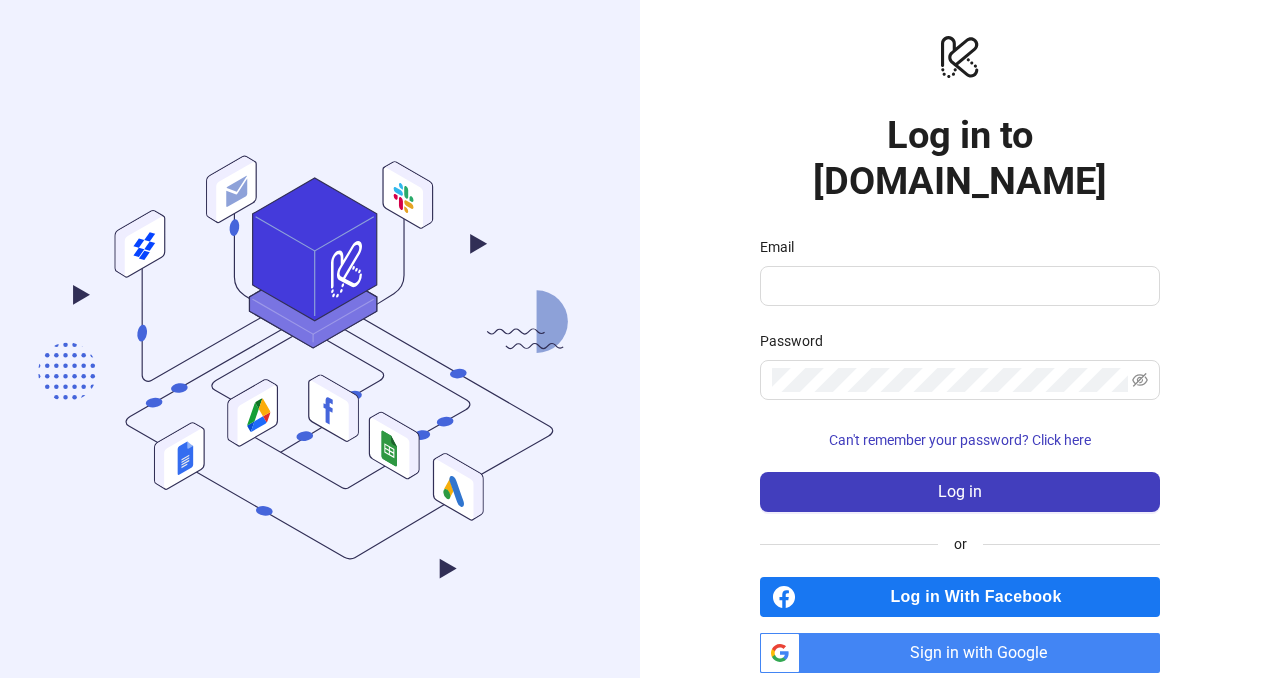 scroll, scrollTop: 0, scrollLeft: 0, axis: both 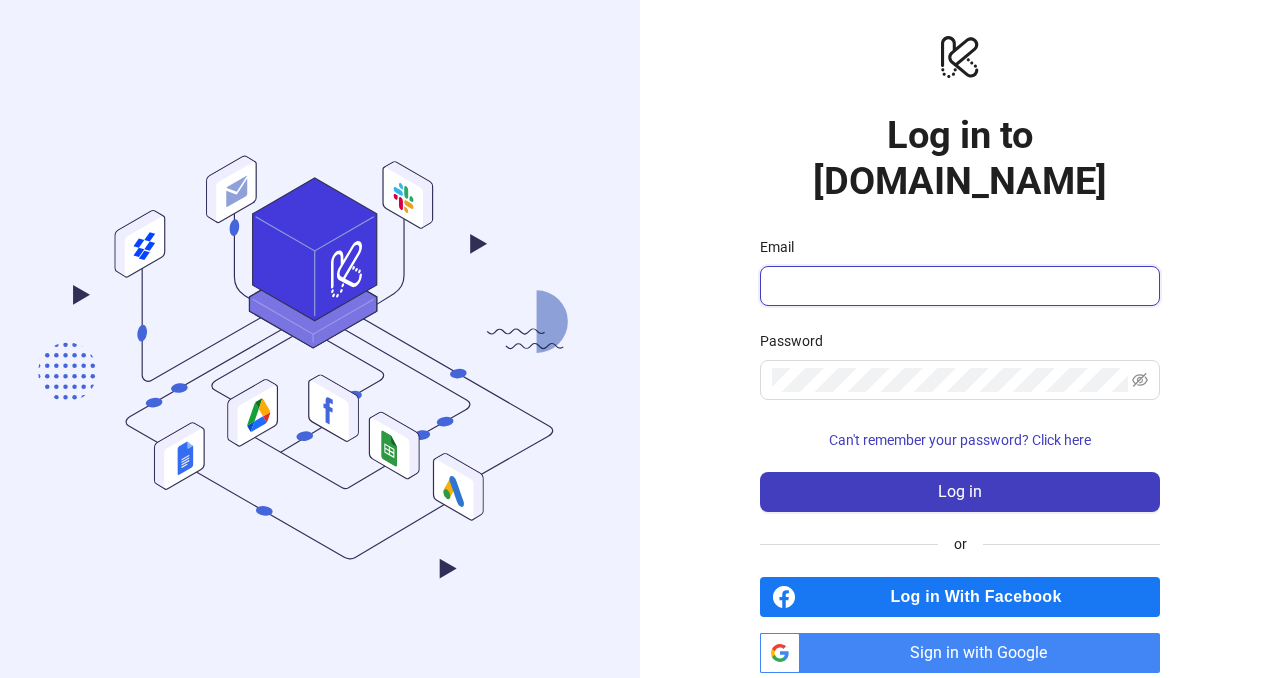 click on "Email" at bounding box center (958, 286) 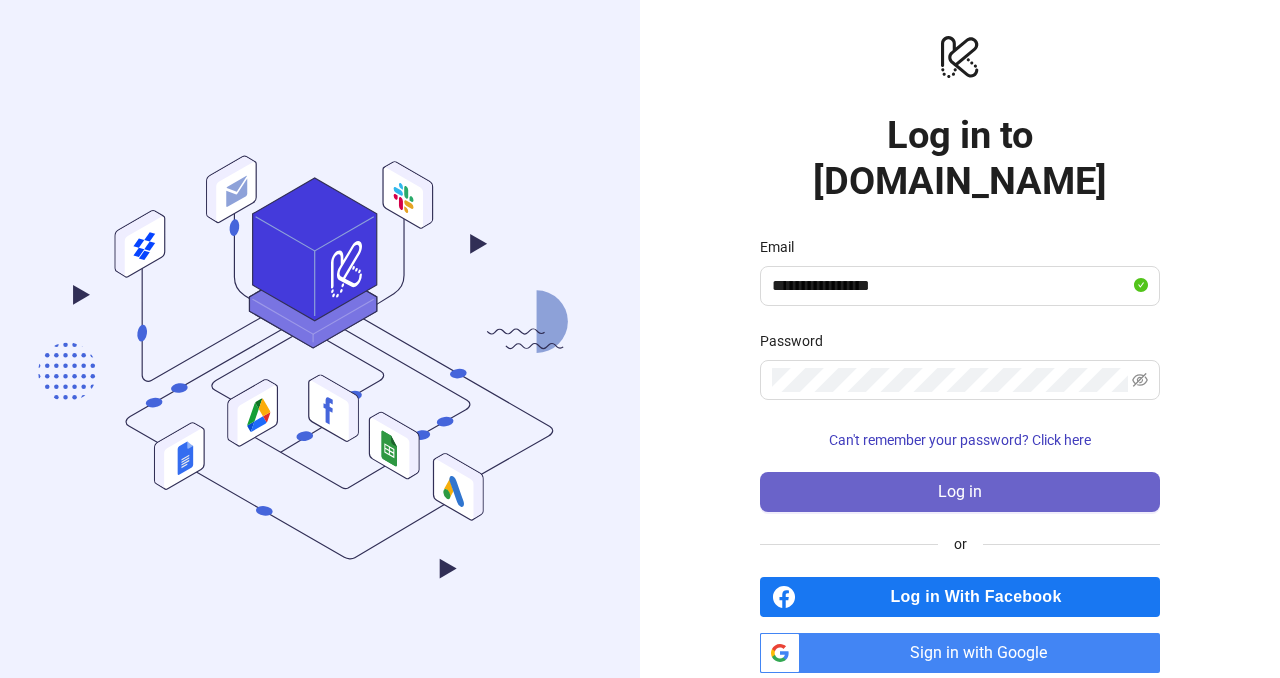 click on "Log in" at bounding box center (960, 492) 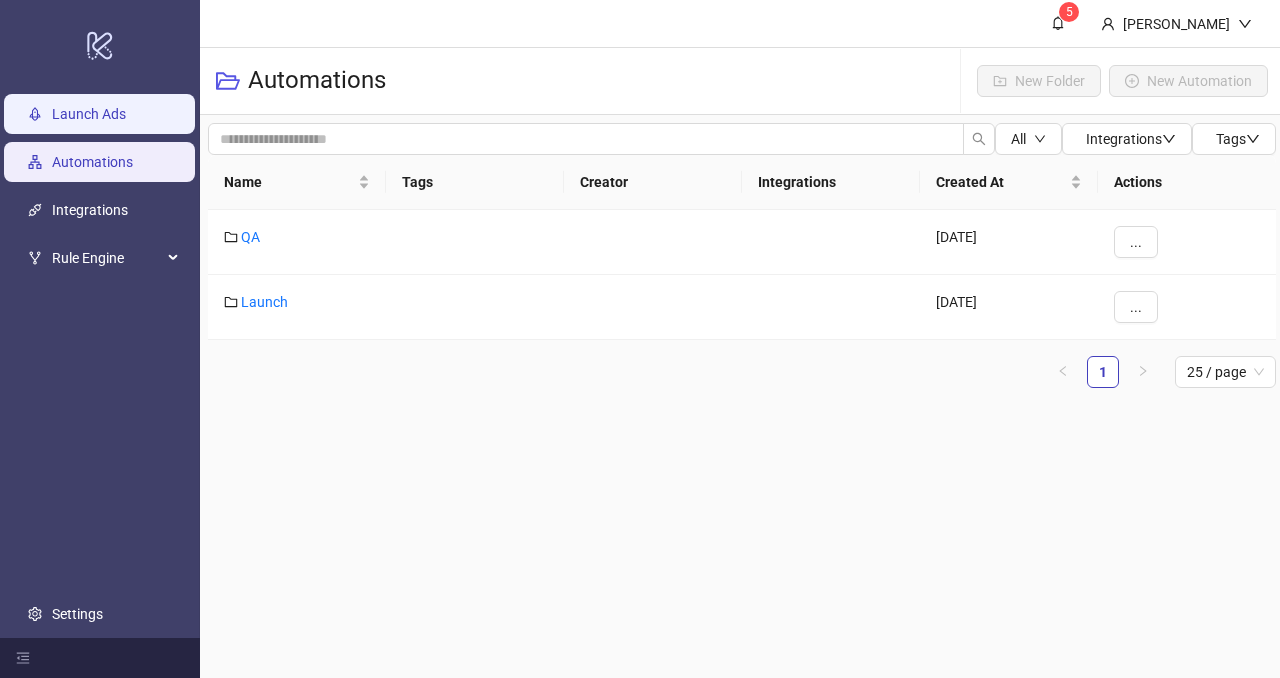 click on "Launch Ads" at bounding box center [89, 115] 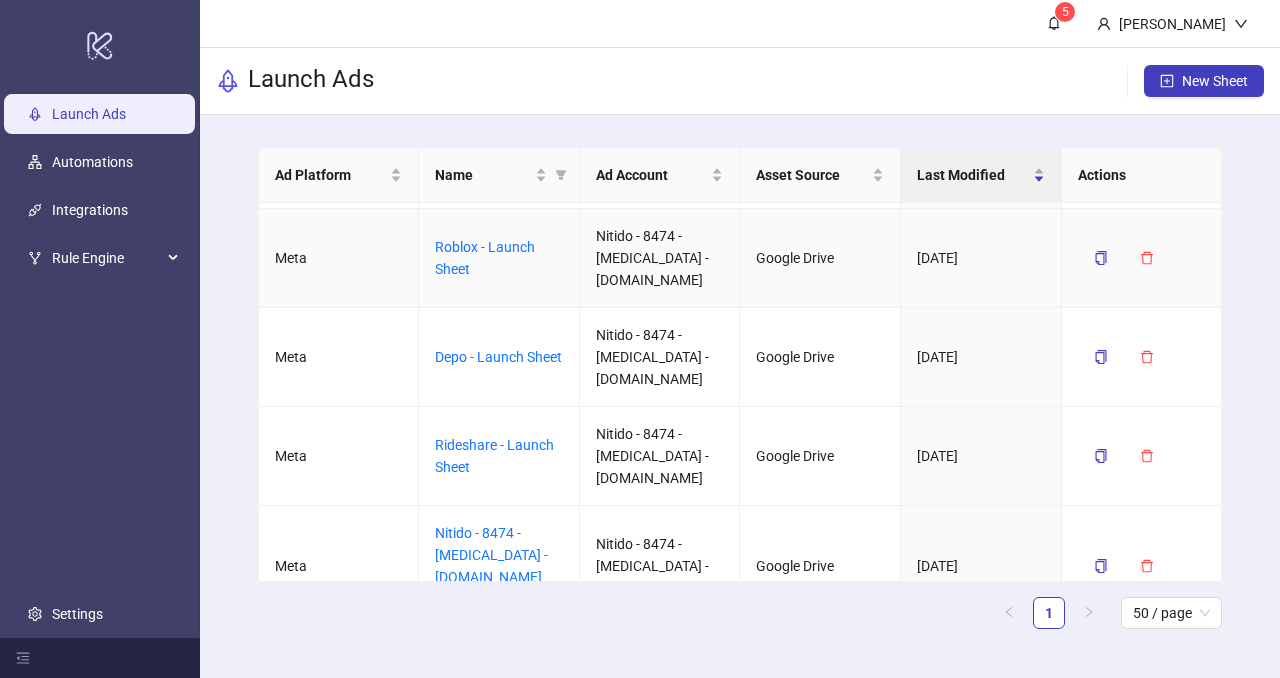 scroll, scrollTop: 436, scrollLeft: 0, axis: vertical 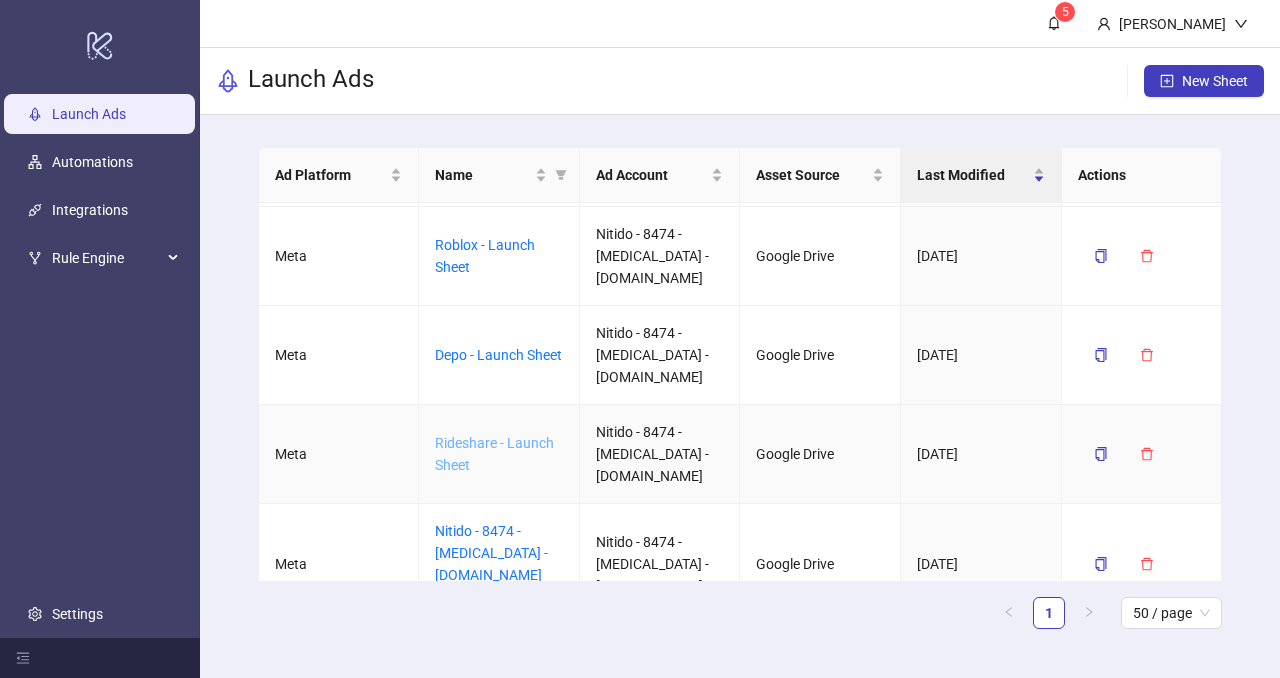 click on "Rideshare - Launch Sheet" at bounding box center [494, 454] 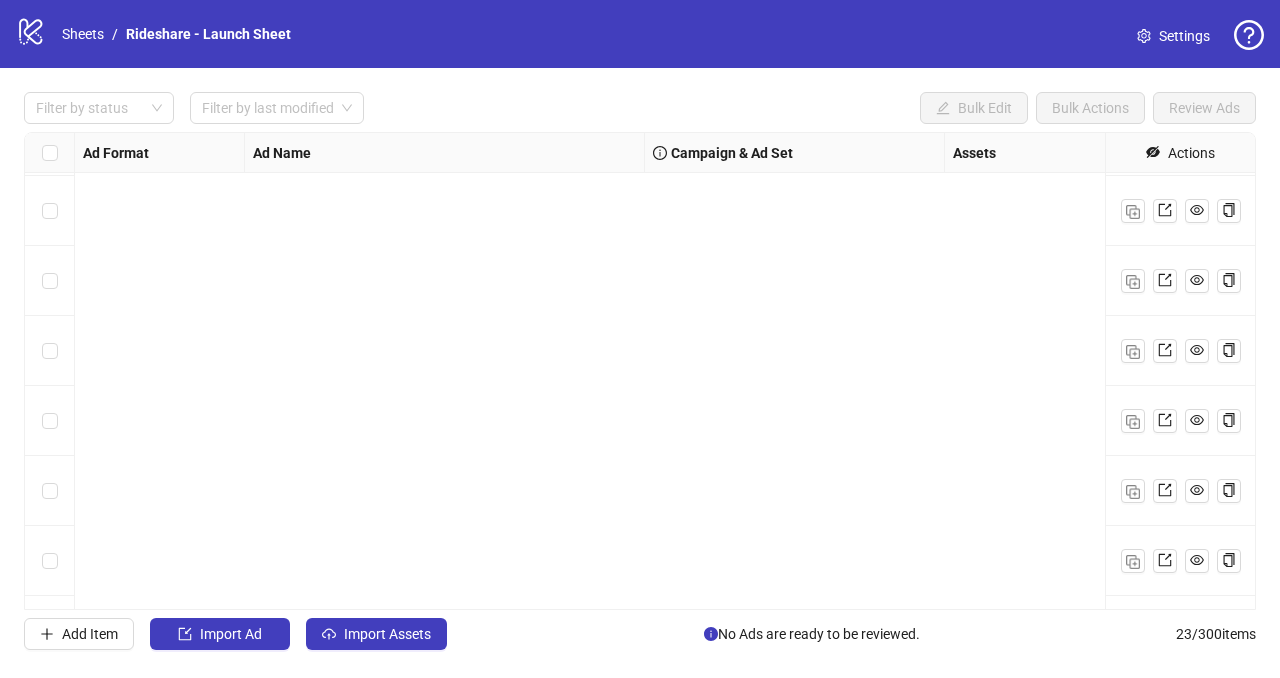 scroll, scrollTop: 1174, scrollLeft: 0, axis: vertical 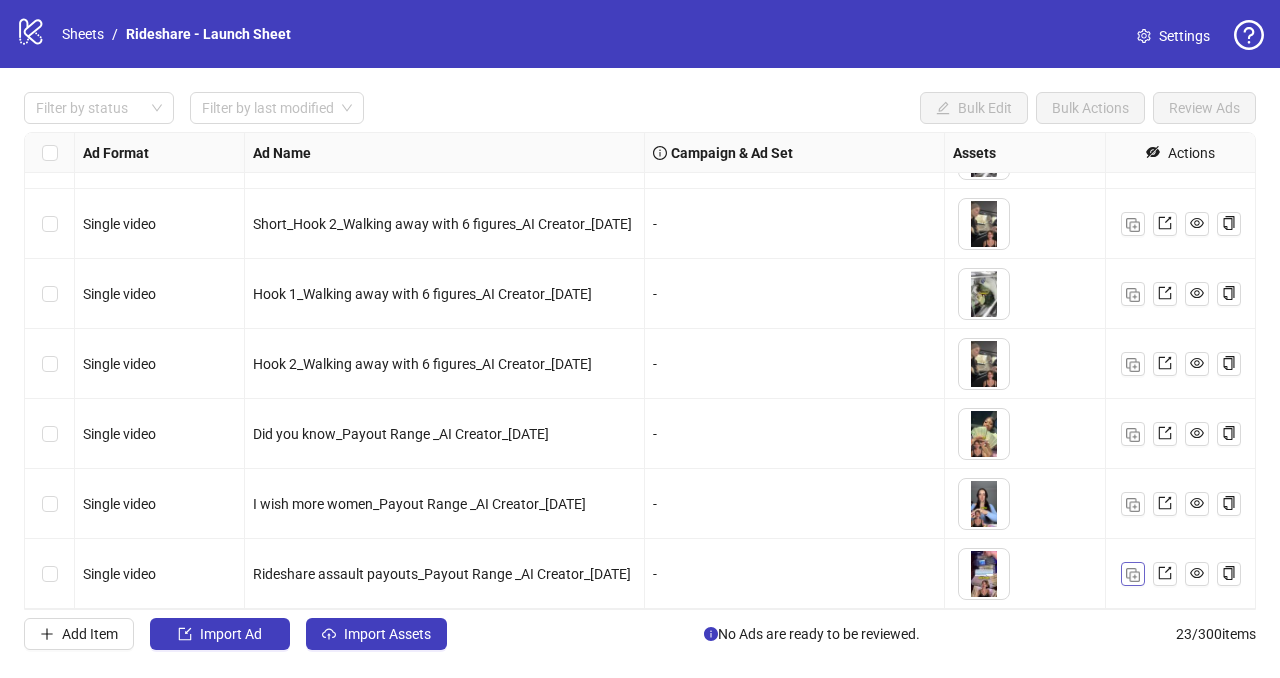 click at bounding box center [1133, 575] 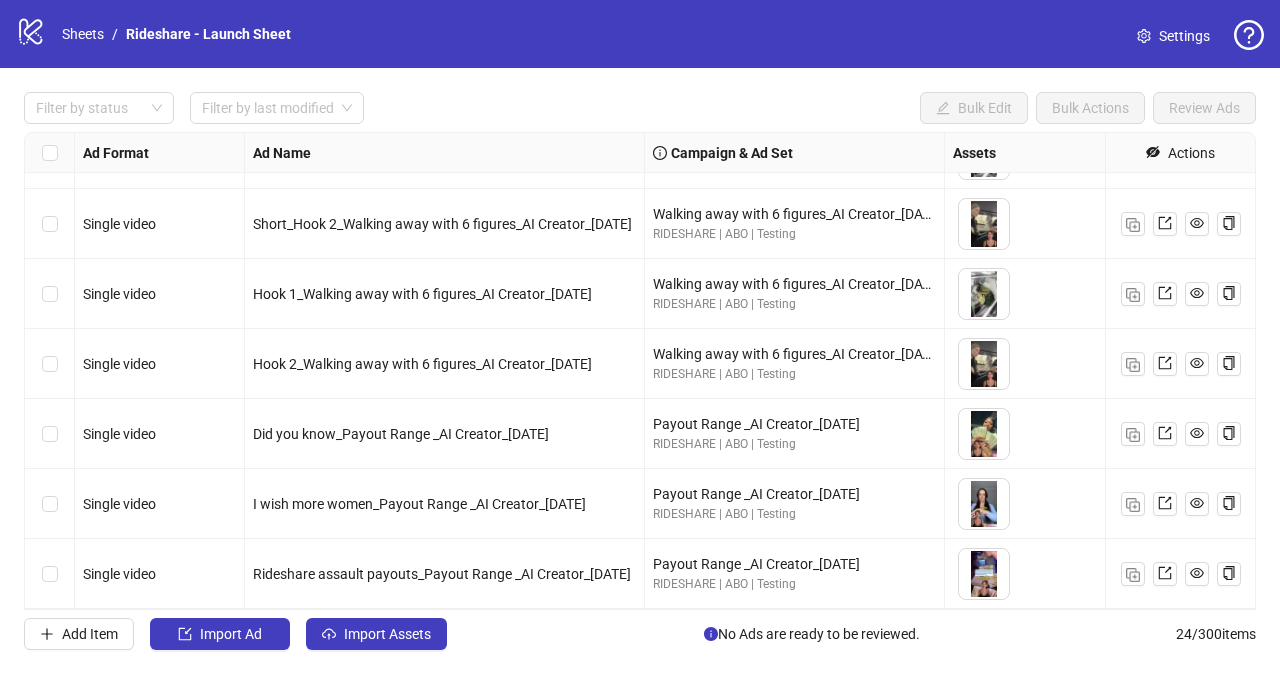scroll, scrollTop: 1244, scrollLeft: 0, axis: vertical 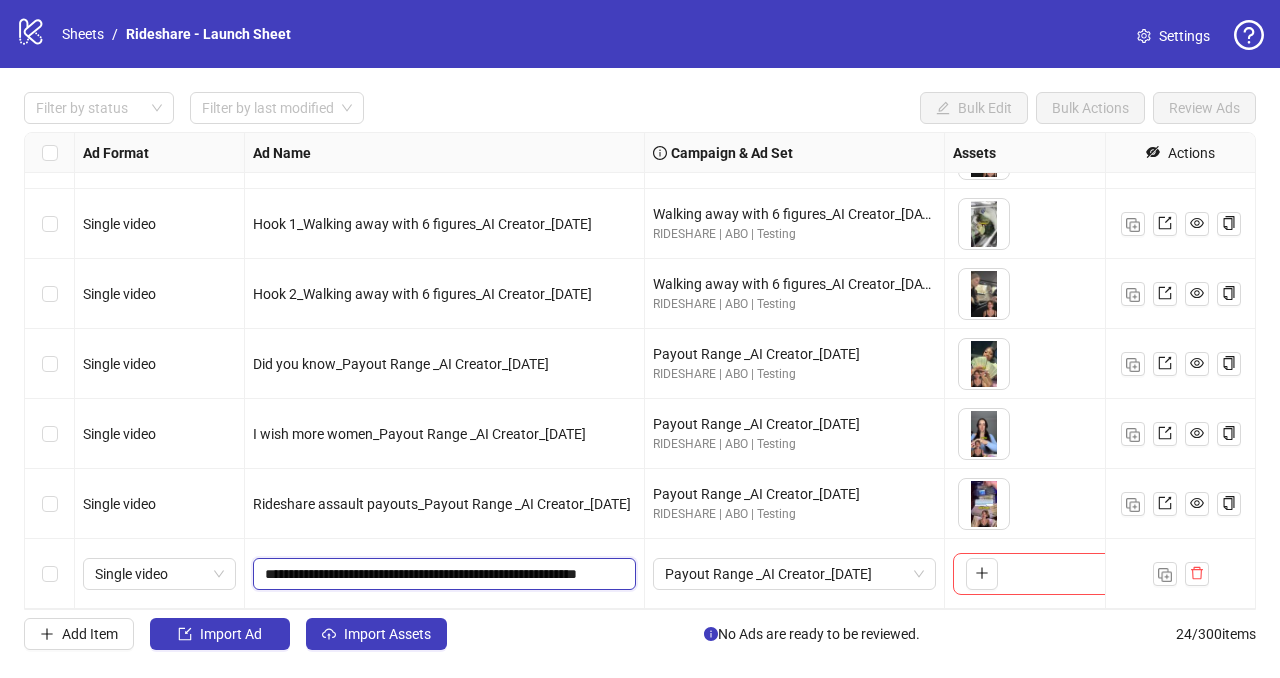 click on "**********" at bounding box center [442, 574] 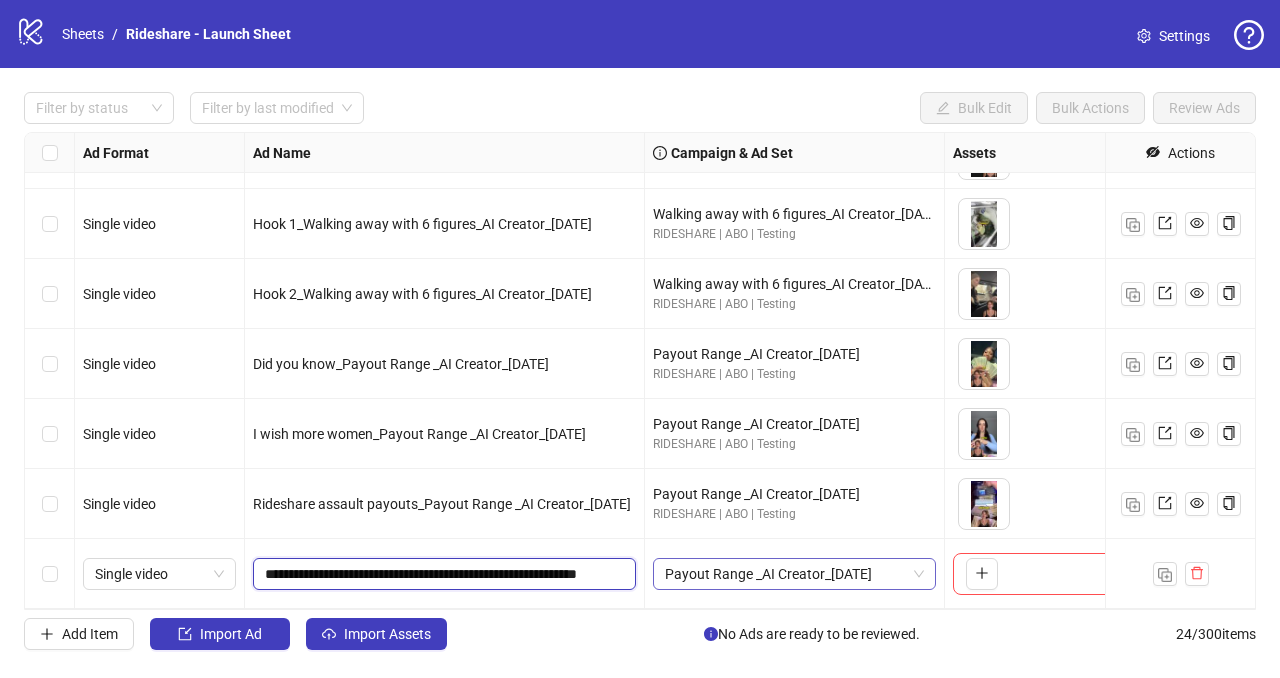 click on "Payout Range _AI Creator_[DATE]" at bounding box center (794, 574) 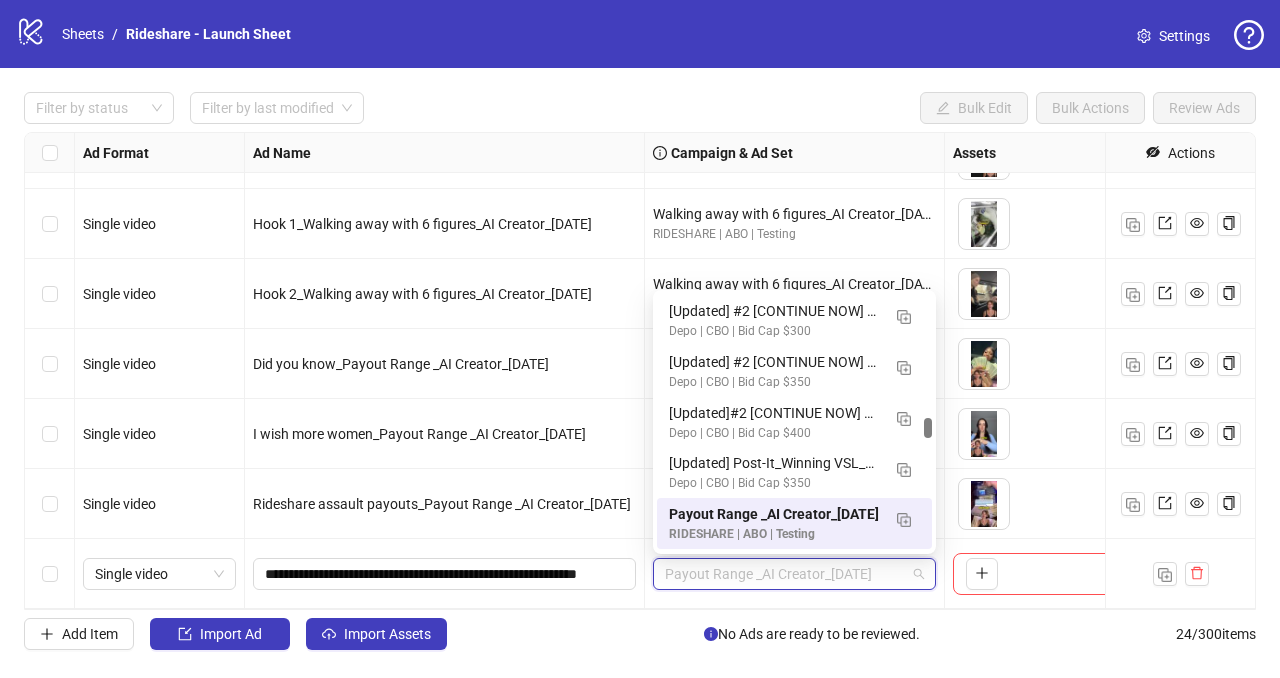 type on "*" 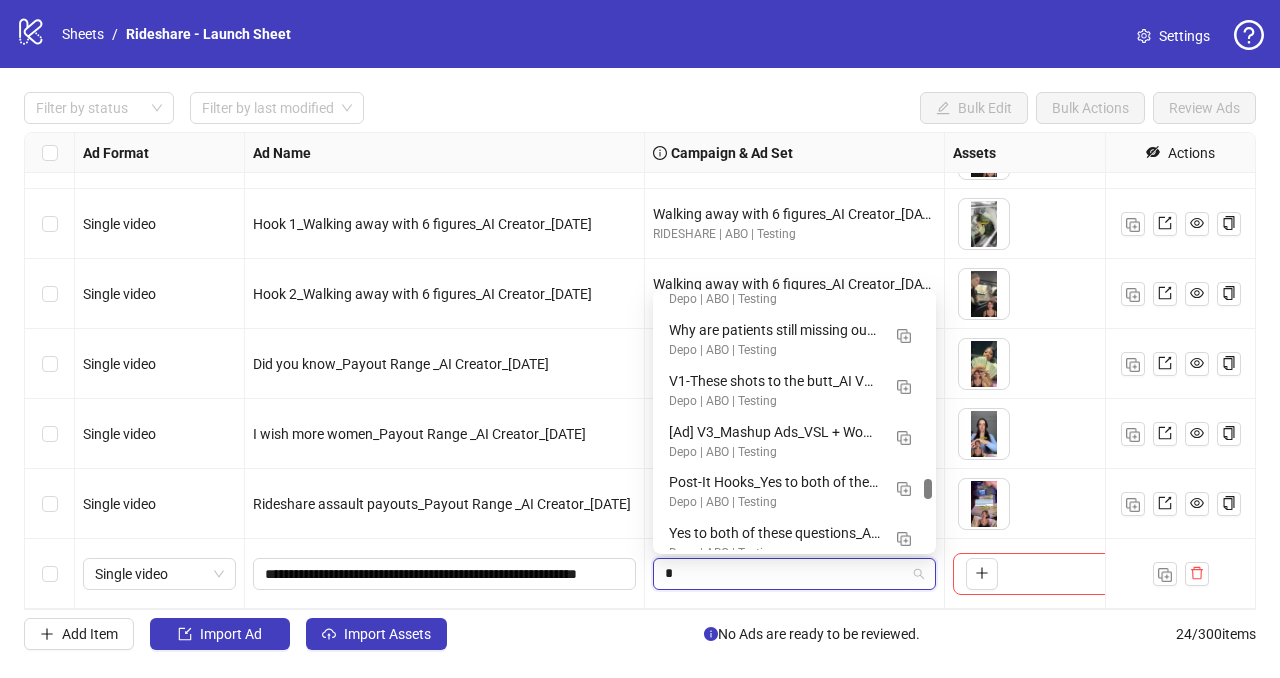scroll, scrollTop: 4516, scrollLeft: 0, axis: vertical 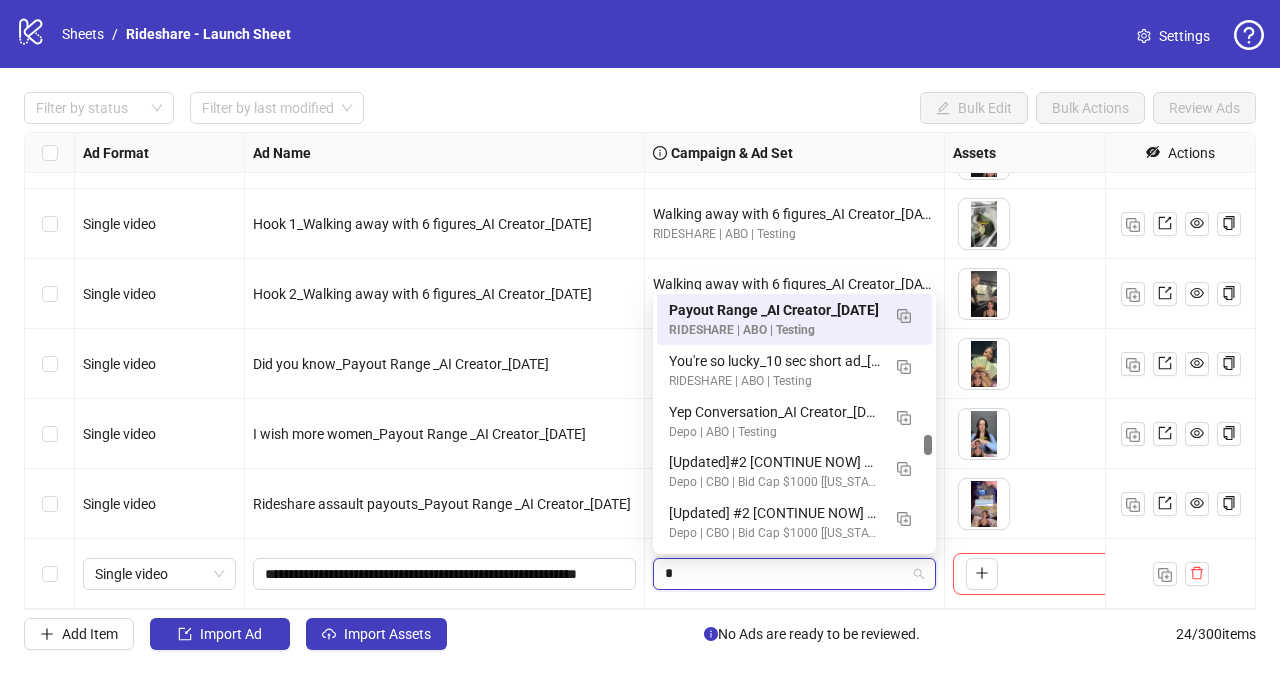 click on "*" at bounding box center [785, 574] 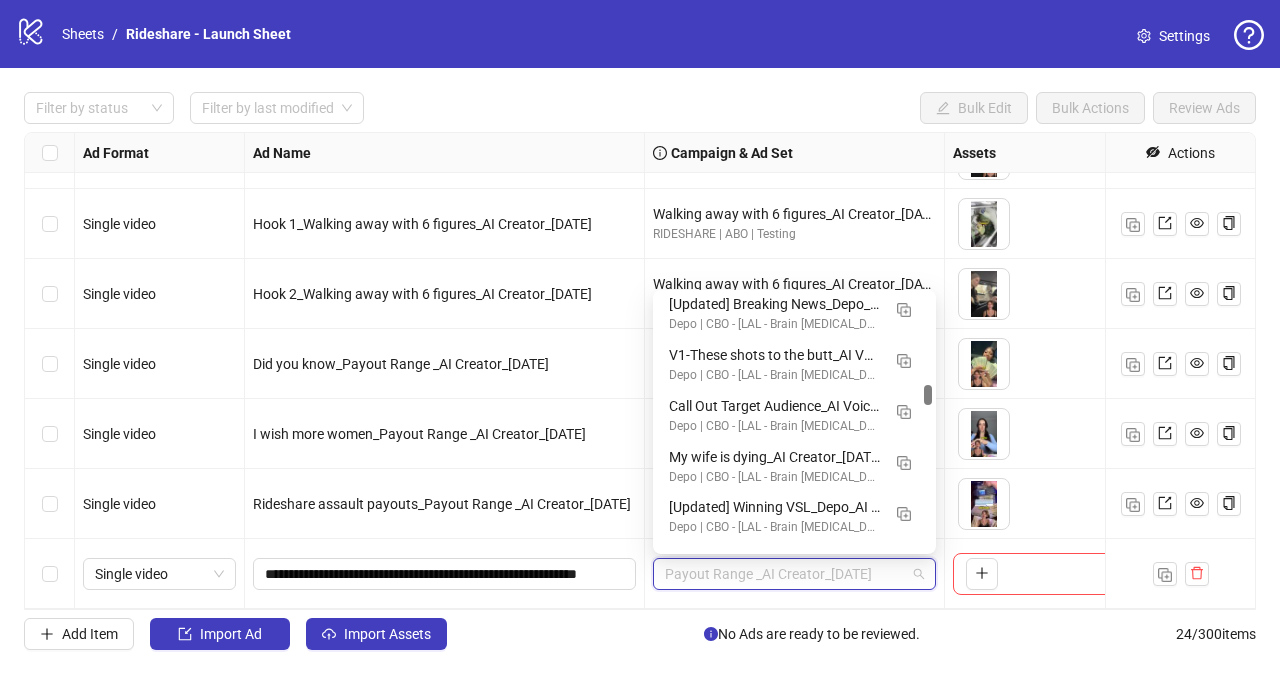 scroll, scrollTop: 6055, scrollLeft: 0, axis: vertical 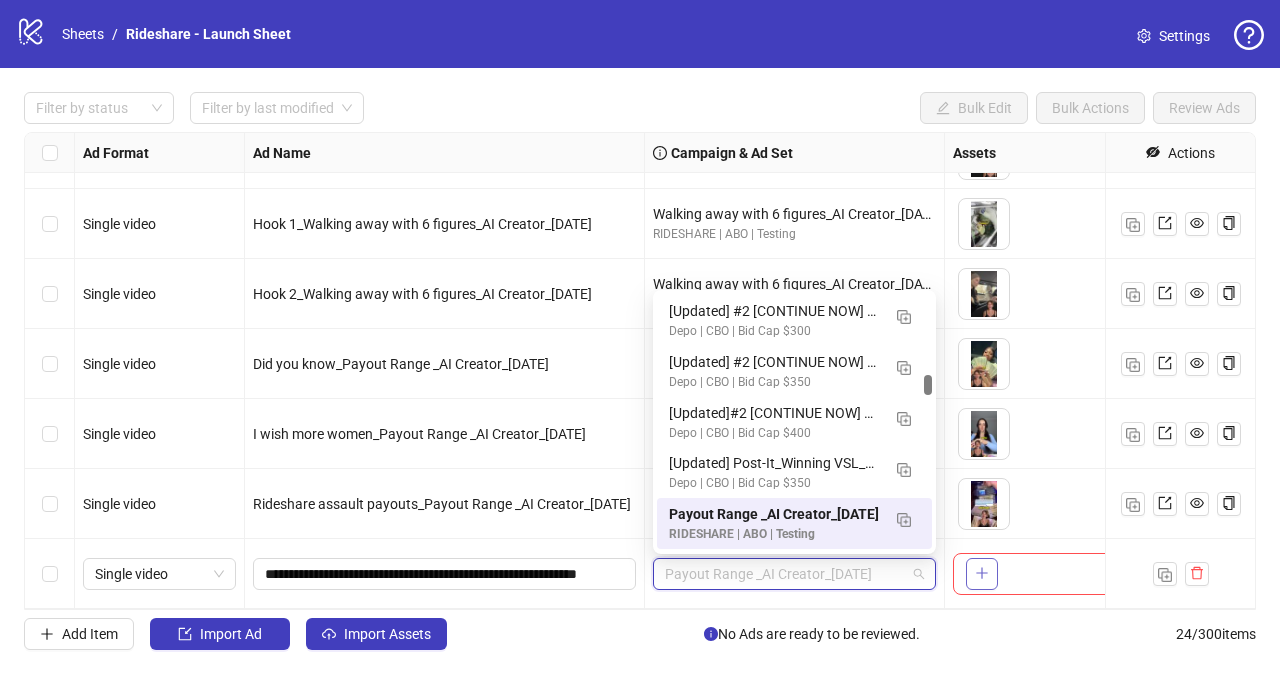 click at bounding box center (982, 574) 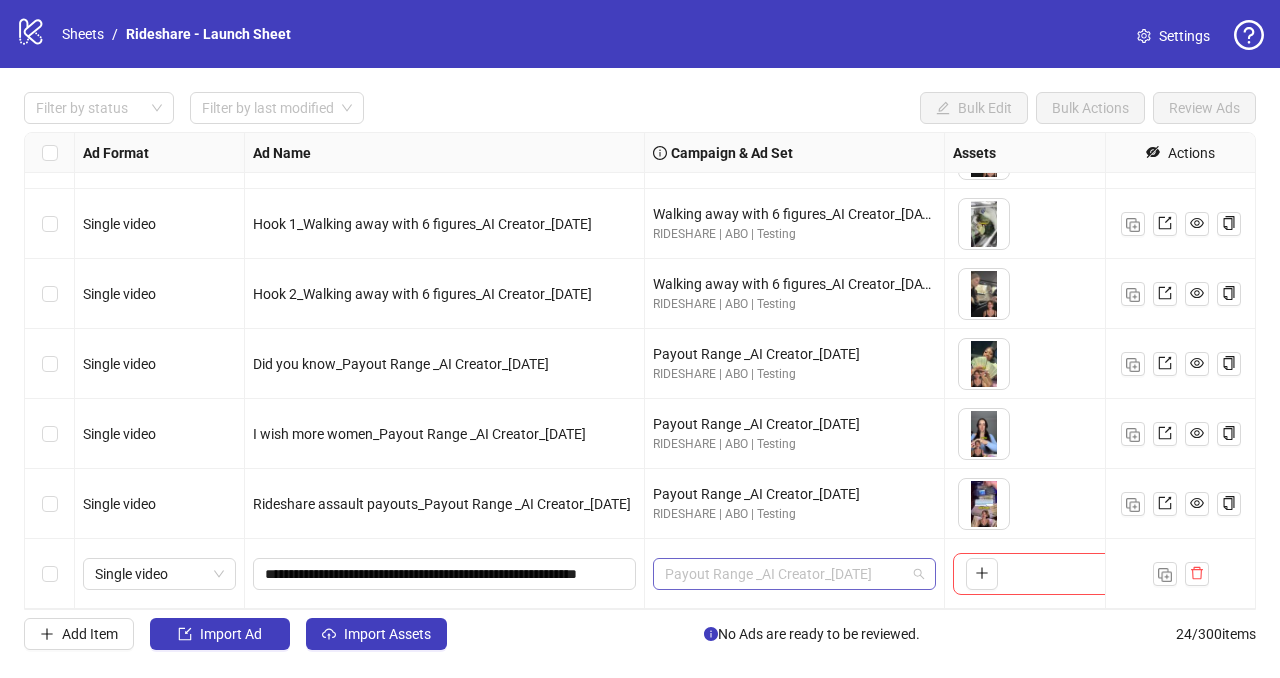click on "Payout Range _AI Creator_[DATE]" at bounding box center [794, 574] 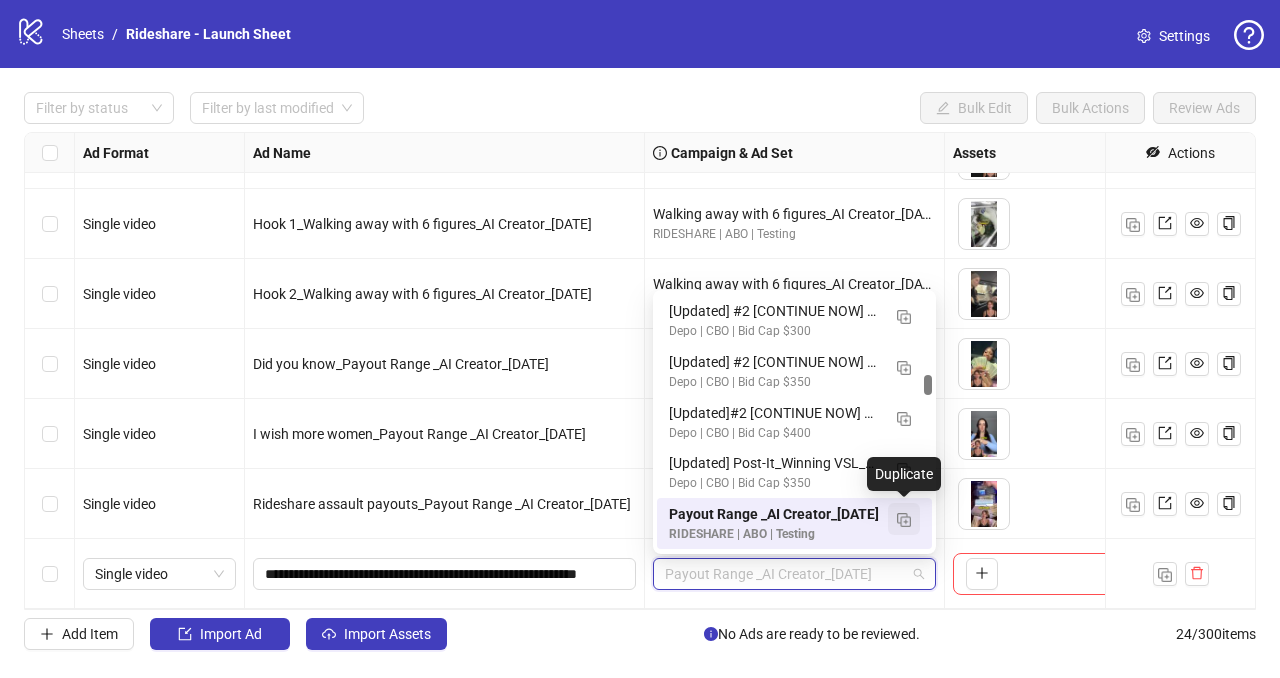 click at bounding box center (904, 520) 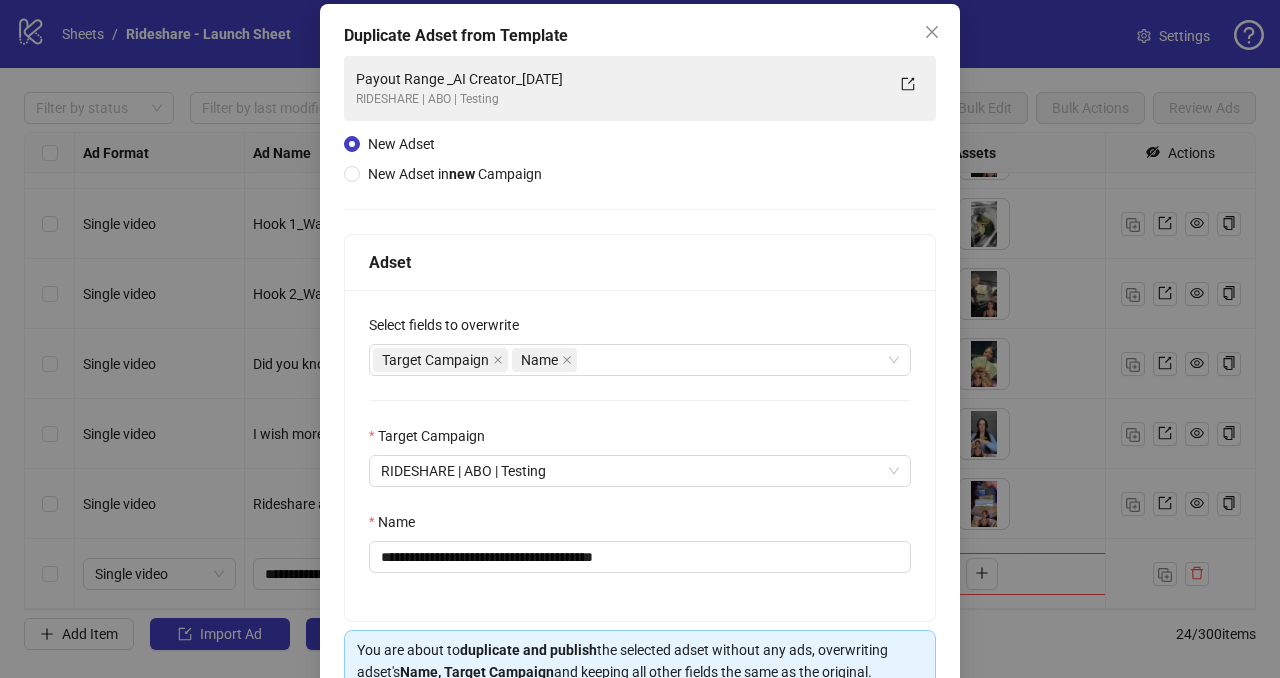 scroll, scrollTop: 116, scrollLeft: 0, axis: vertical 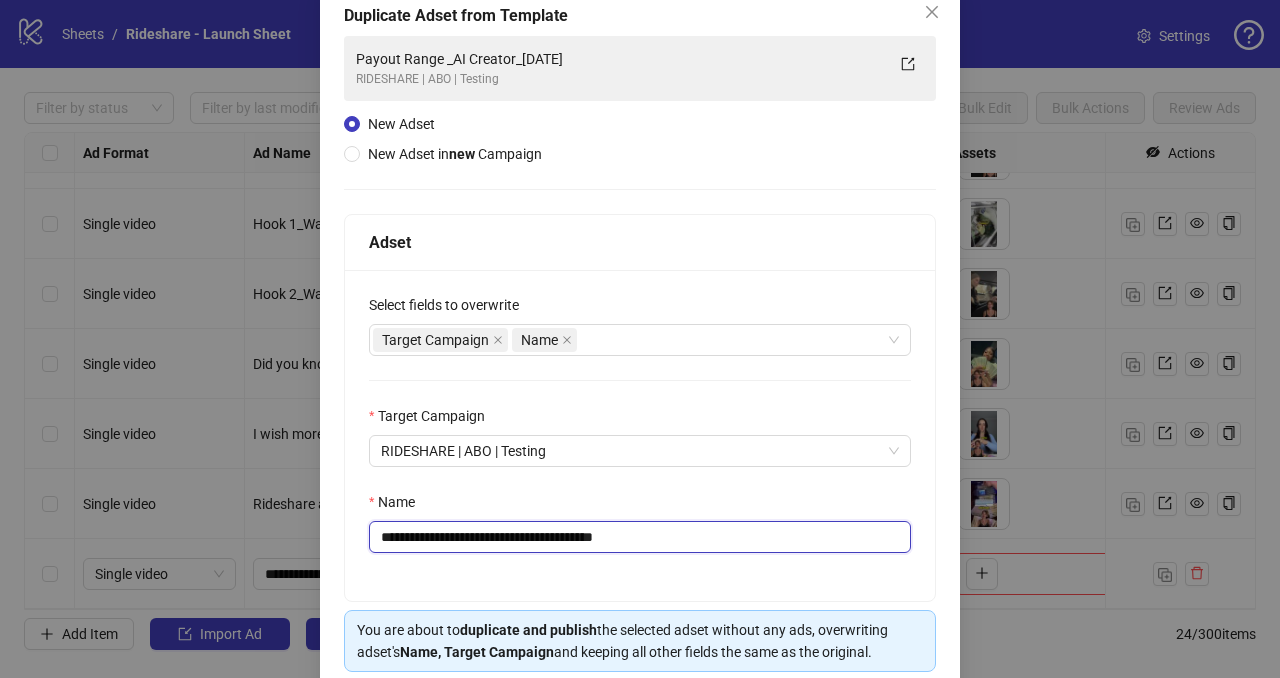 drag, startPoint x: 465, startPoint y: 536, endPoint x: 336, endPoint y: 532, distance: 129.062 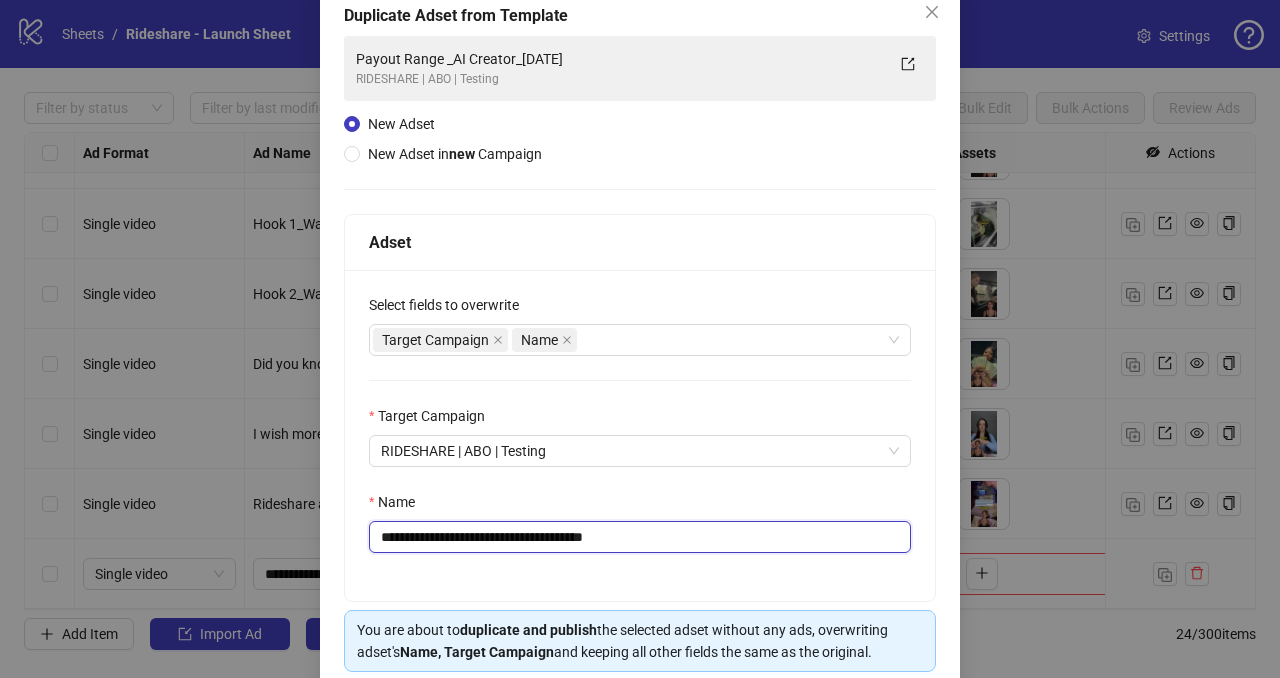 click on "**********" at bounding box center [640, 537] 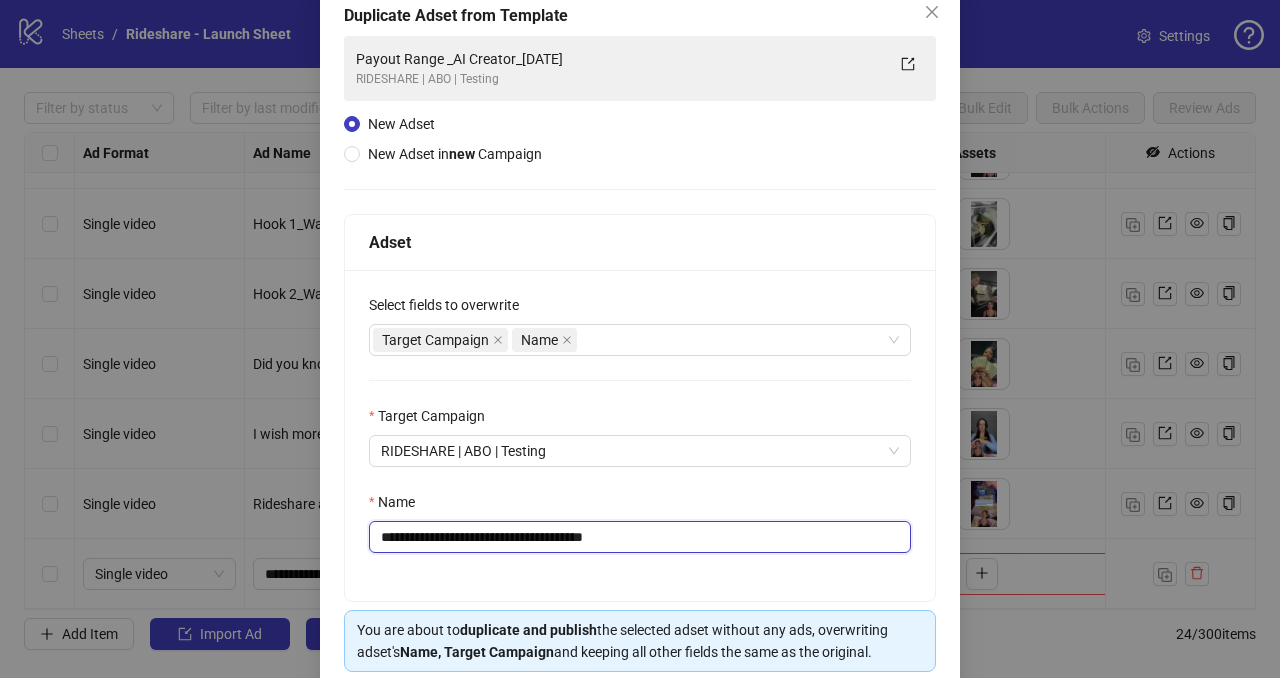 click on "**********" at bounding box center [640, 537] 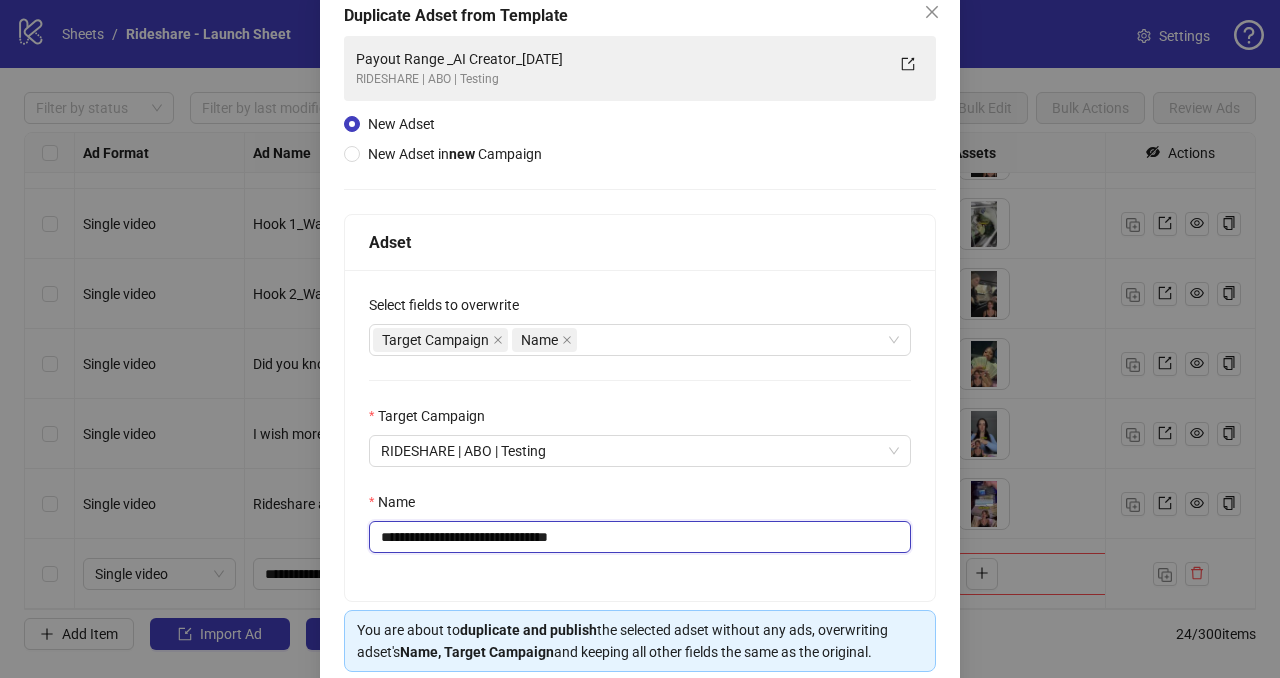scroll, scrollTop: 157, scrollLeft: 0, axis: vertical 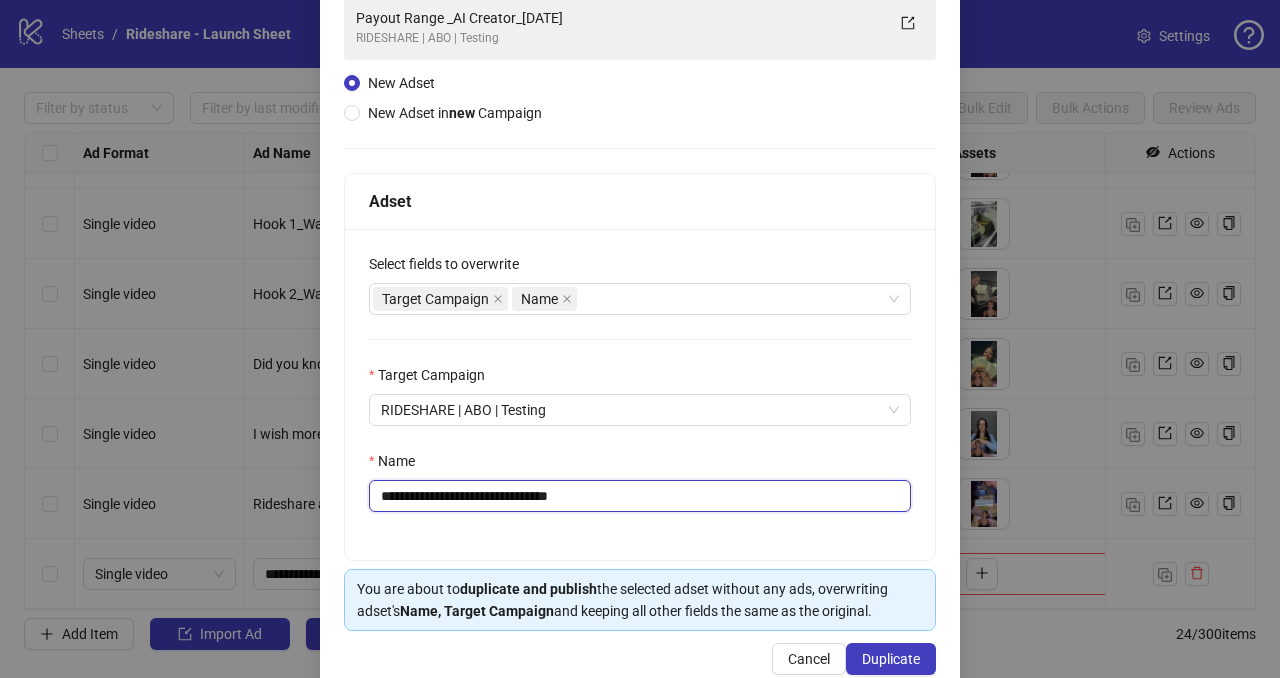 click on "**********" at bounding box center (640, 496) 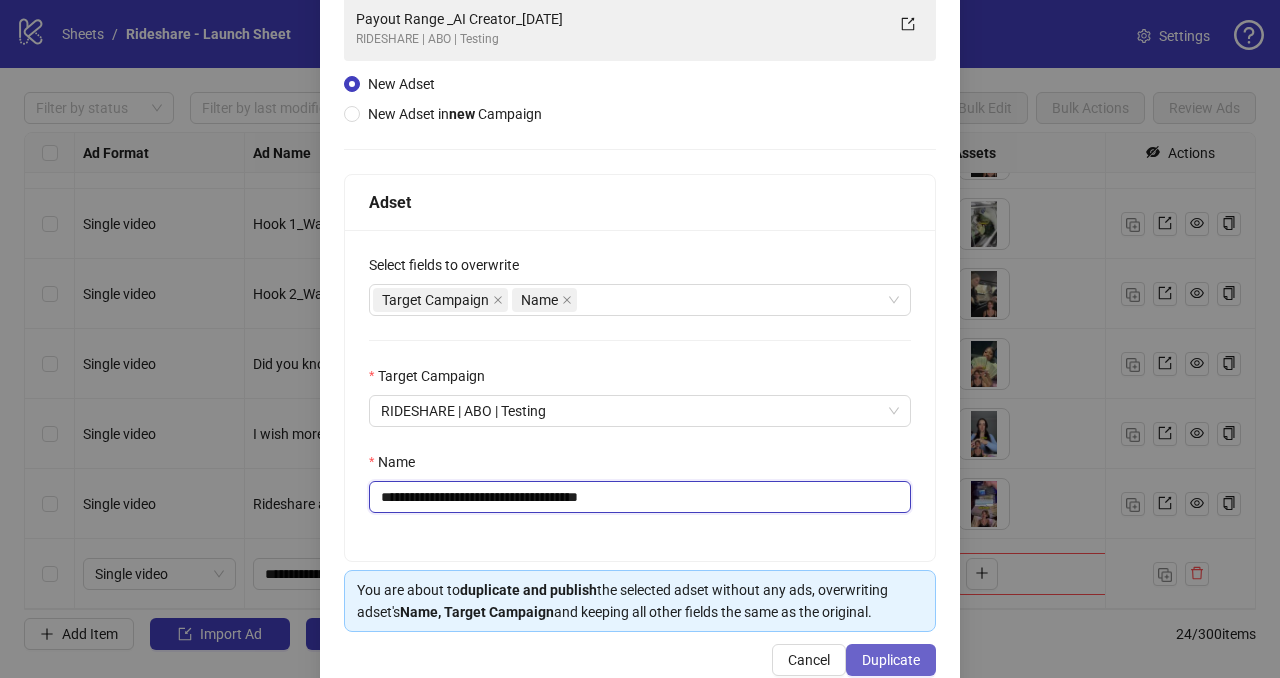 type on "**********" 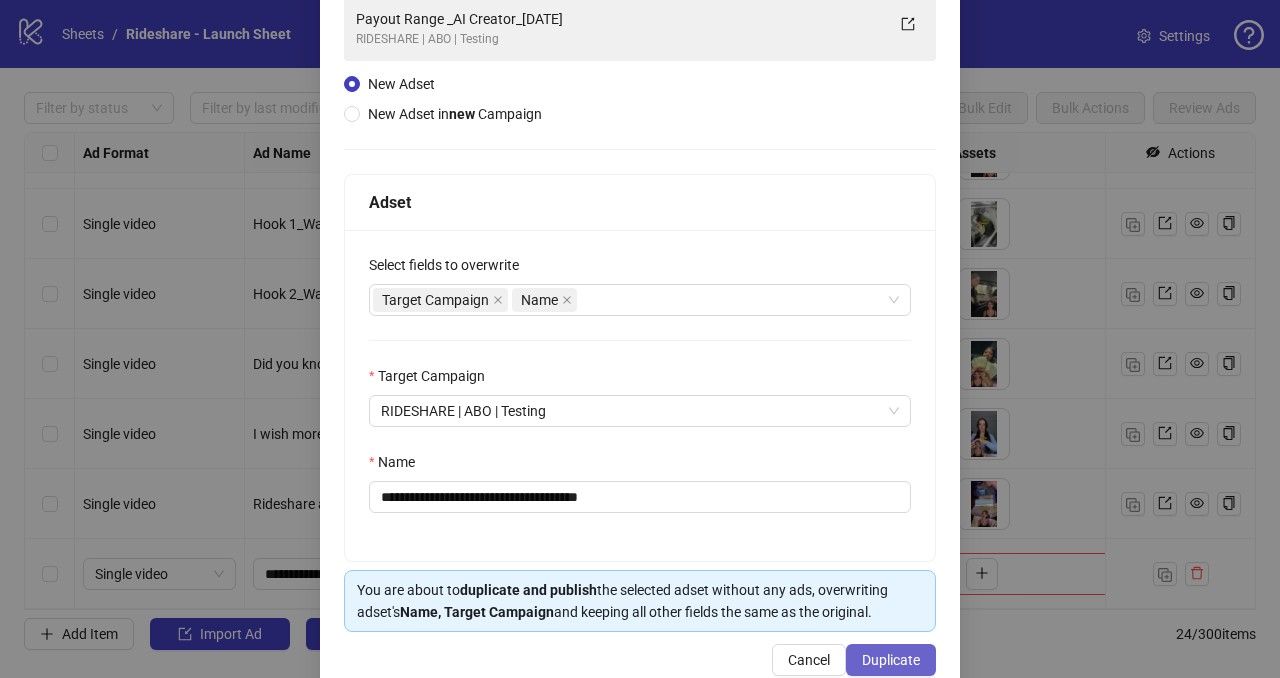 click on "Duplicate" at bounding box center [891, 660] 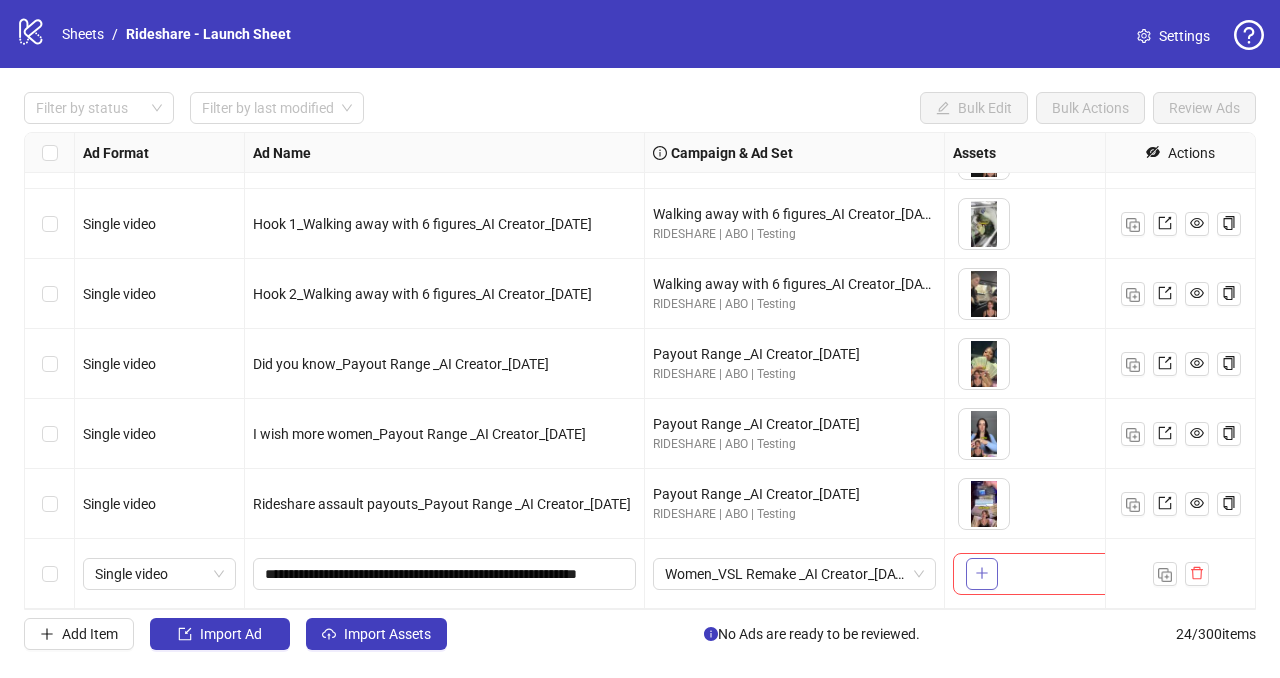 click 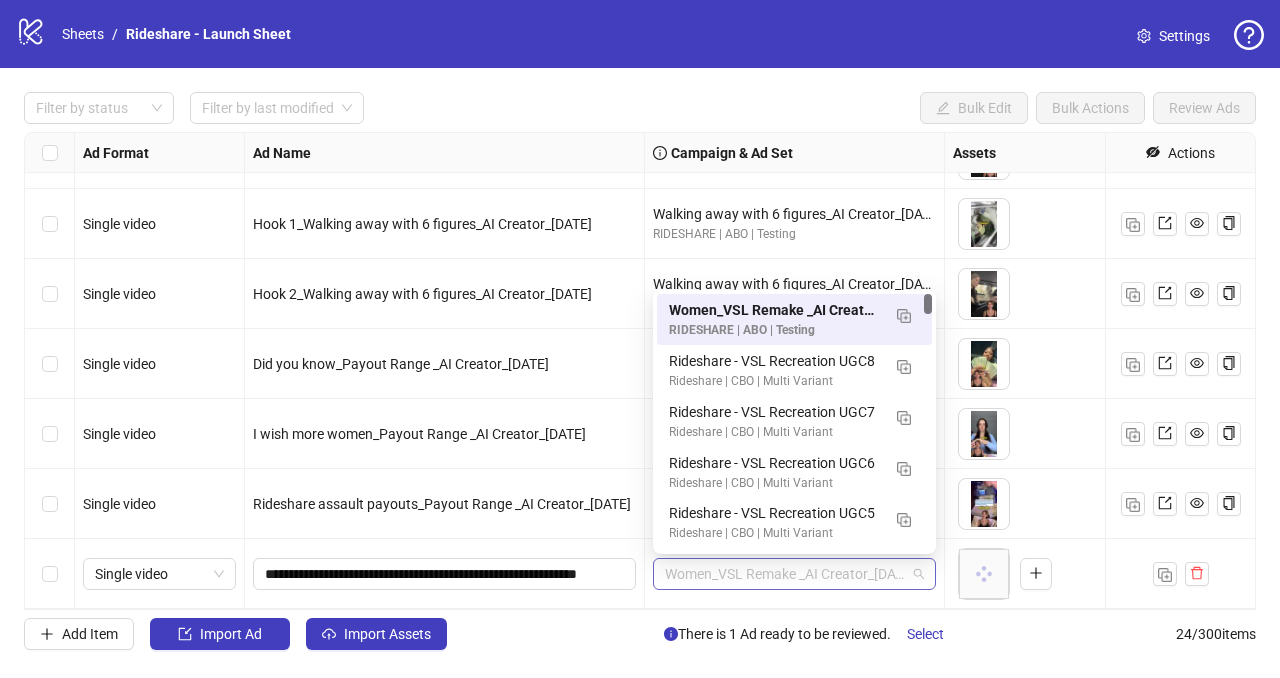 click on "Women_VSL Remake _AI Creator_[DATE]" at bounding box center (794, 574) 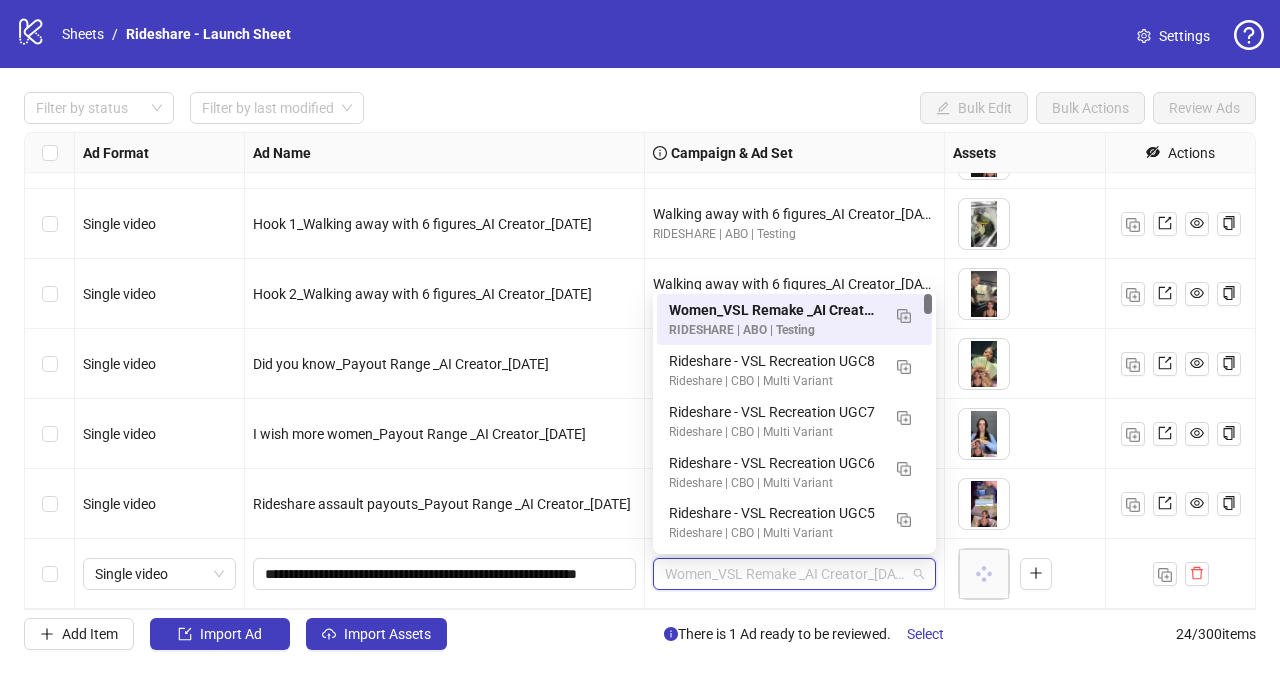 click on "Women_VSL Remake _AI Creator_[DATE]" at bounding box center (794, 574) 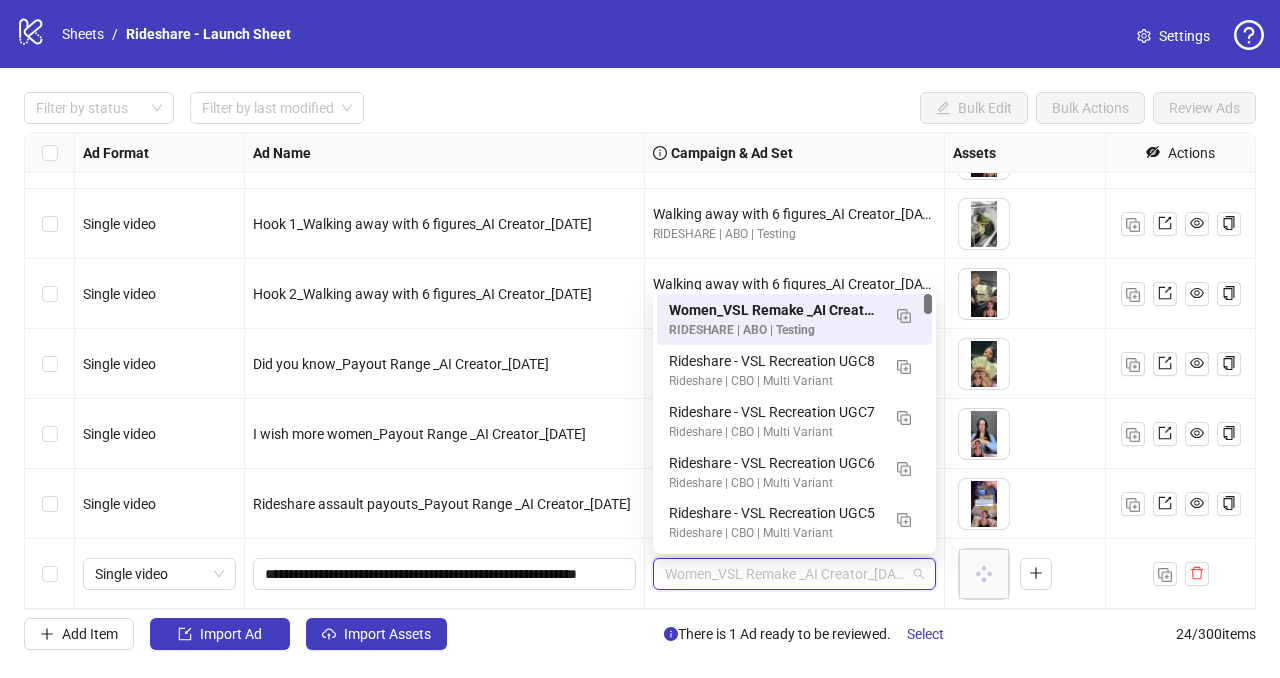 click on "Women_VSL Remake _AI Creator_[DATE]" at bounding box center [794, 574] 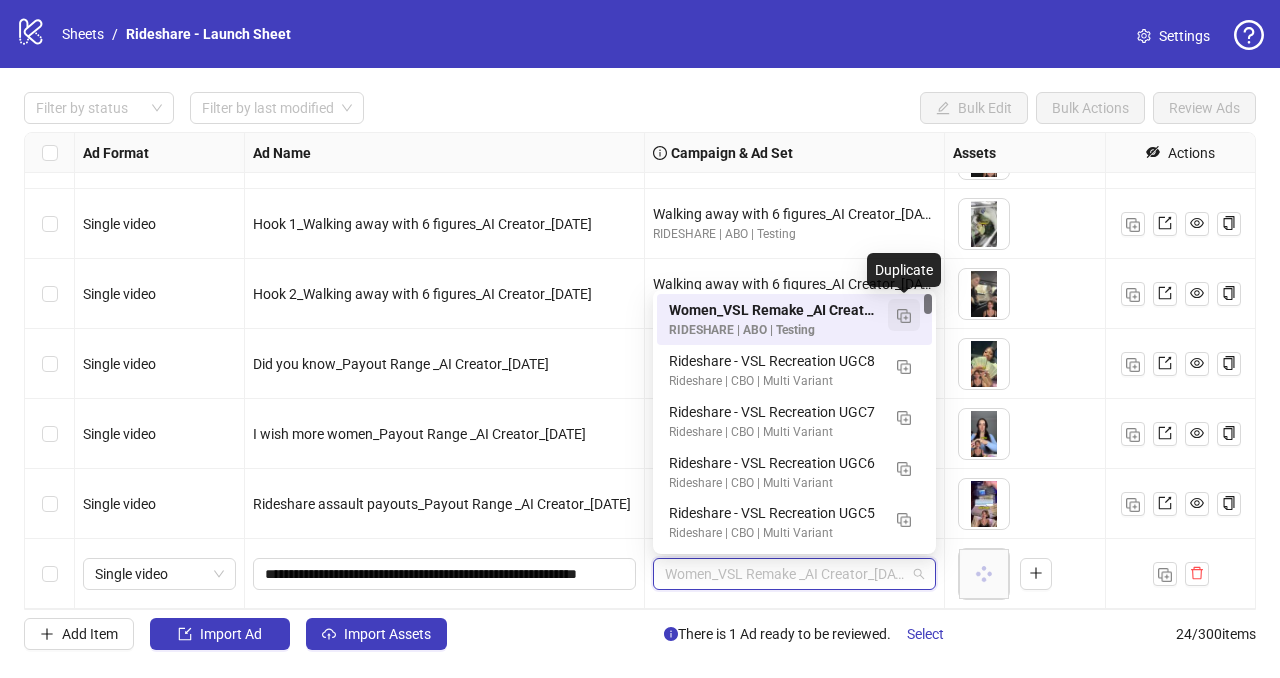click at bounding box center (904, 316) 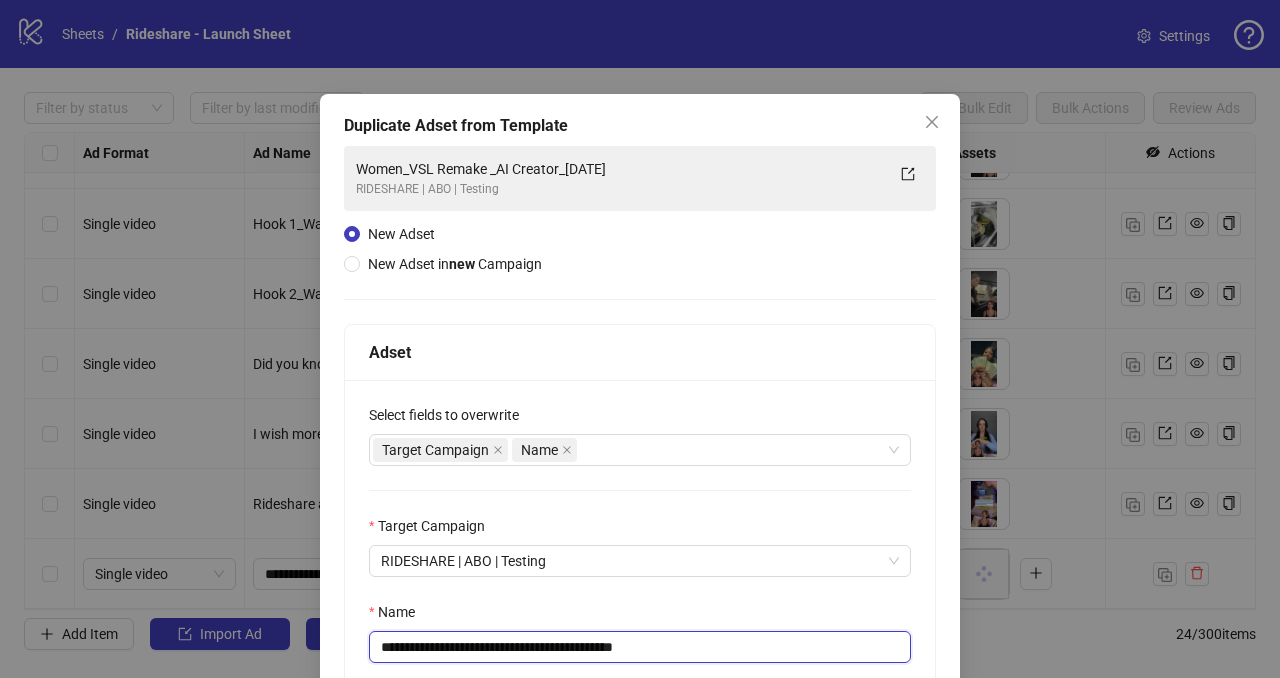 click on "**********" at bounding box center (640, 647) 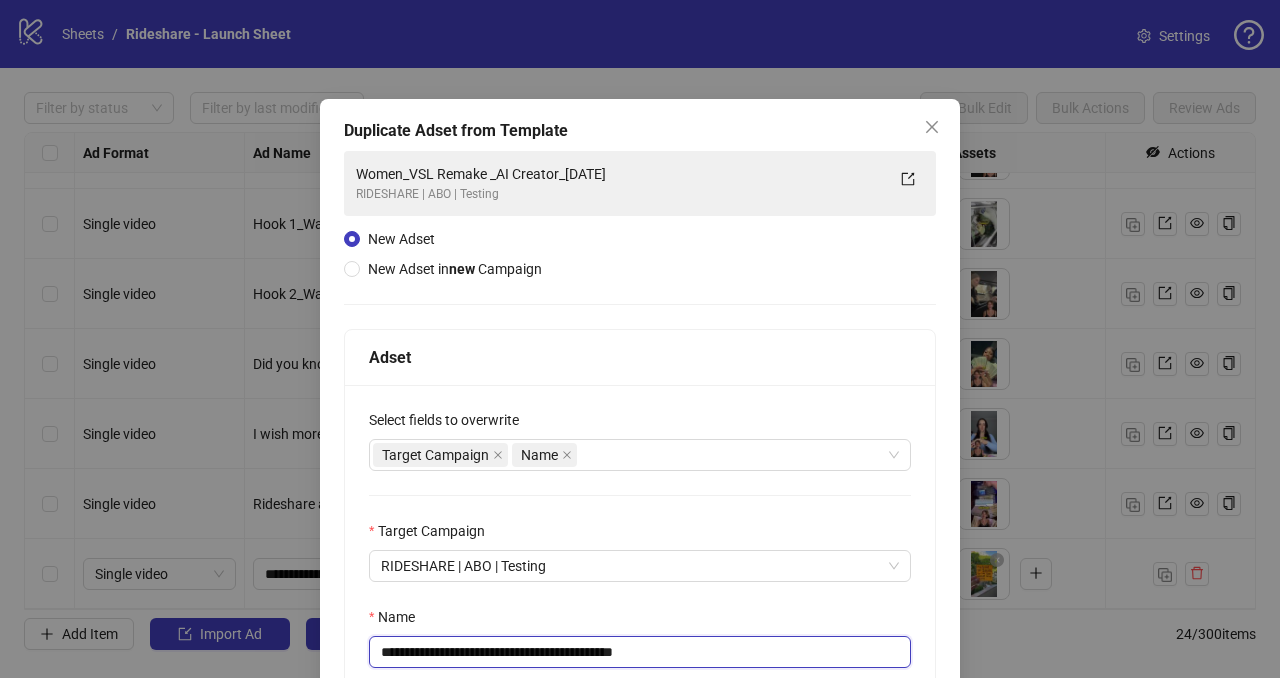 click on "**********" at bounding box center [640, 652] 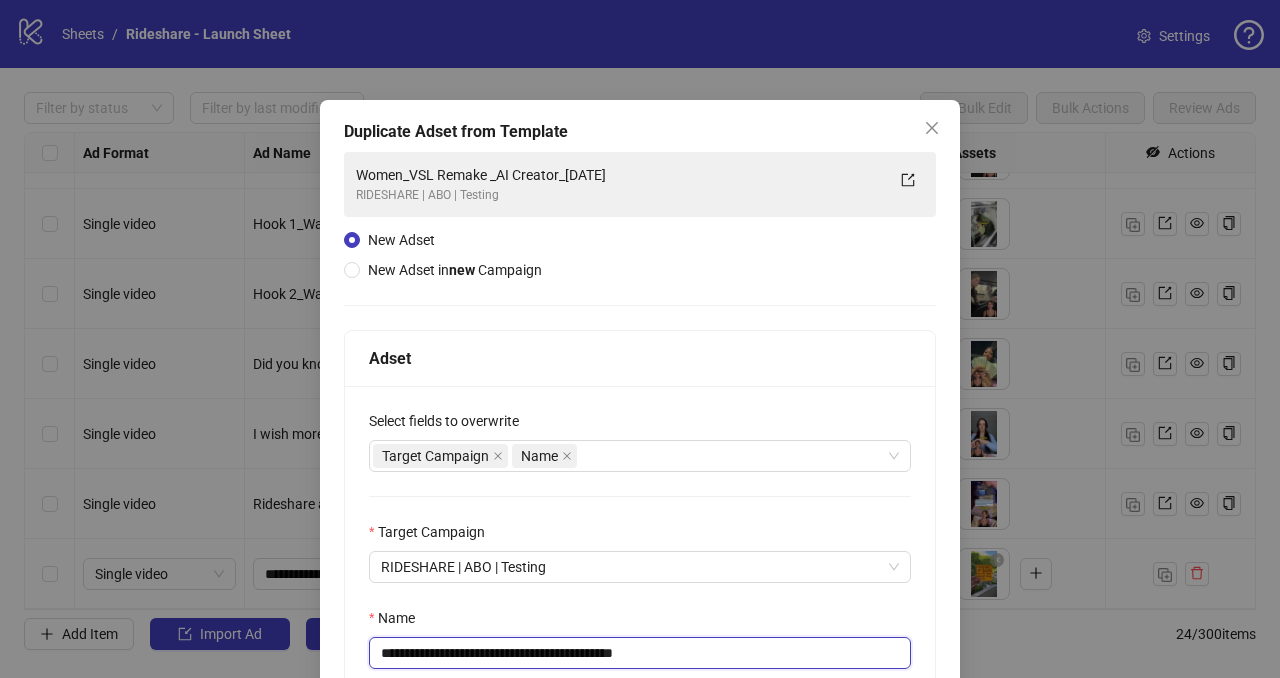click on "**********" at bounding box center [640, 653] 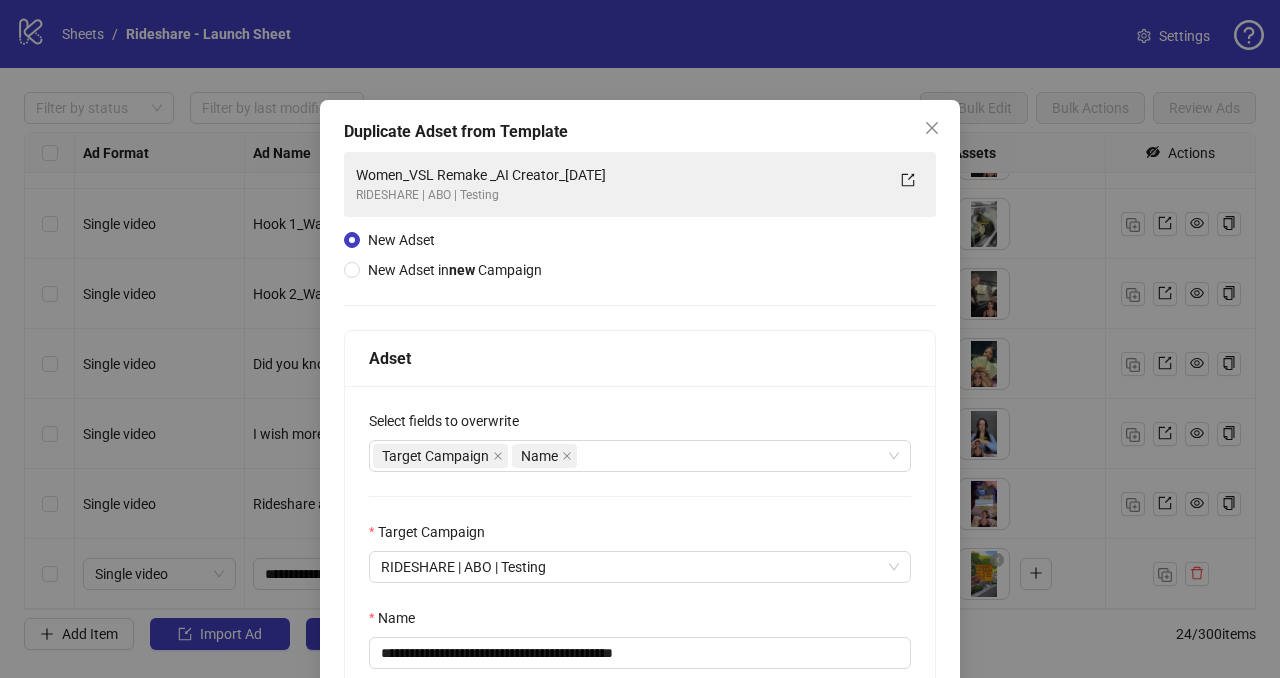 click on "**********" at bounding box center [640, 339] 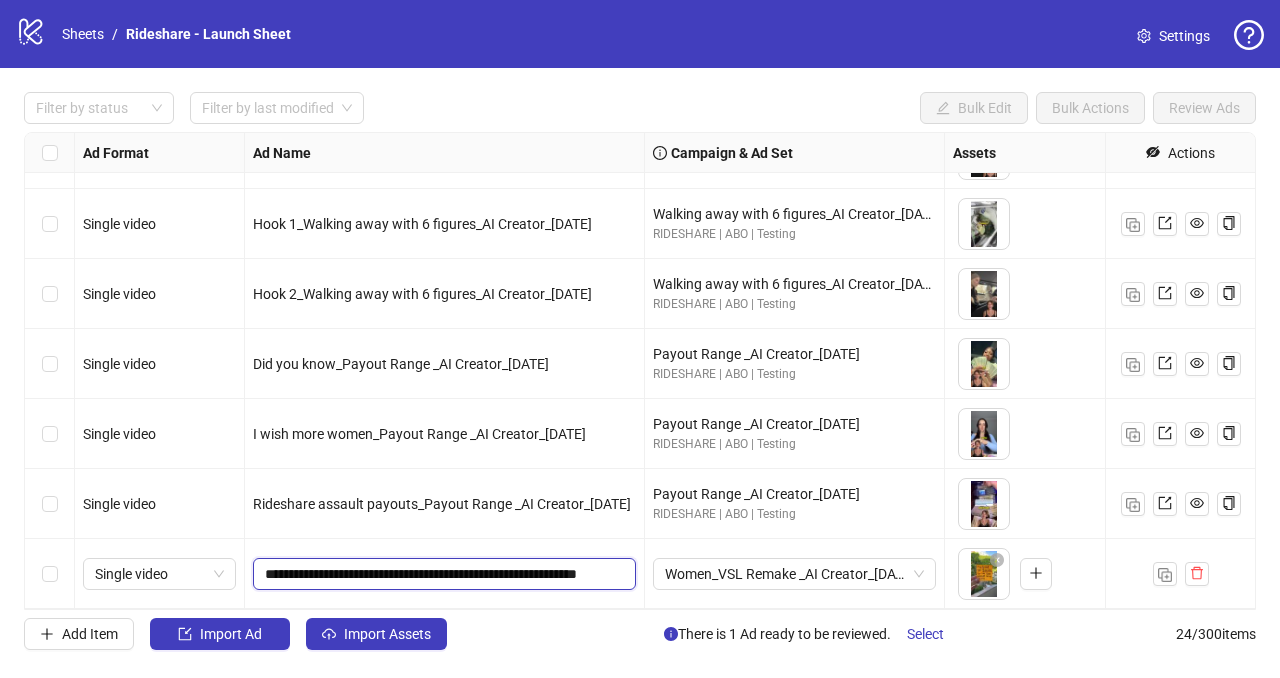 click on "**********" at bounding box center (442, 574) 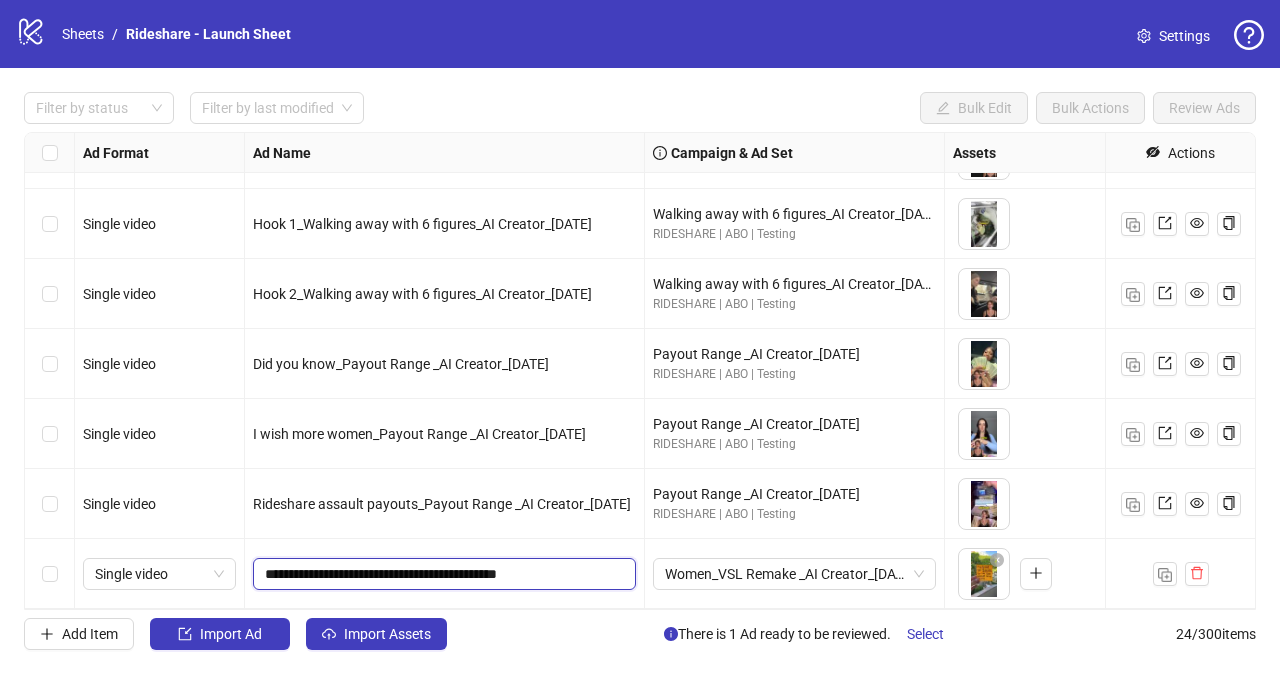 click on "**********" at bounding box center (442, 574) 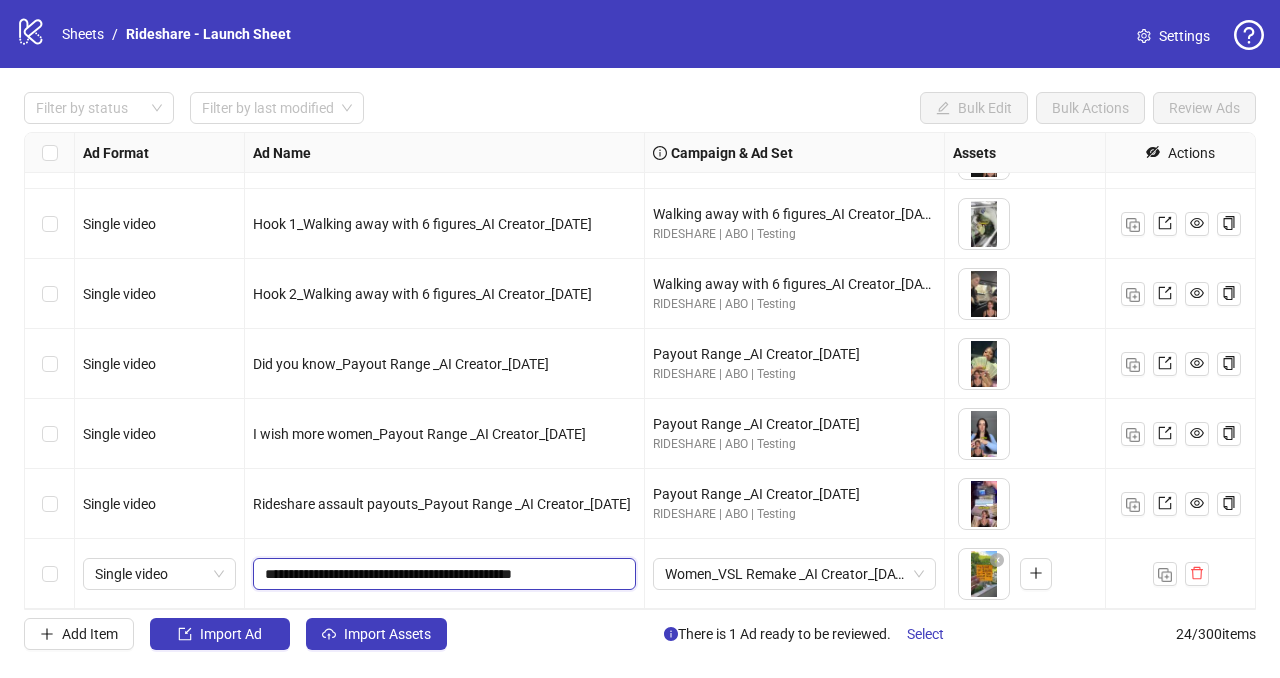 type on "**********" 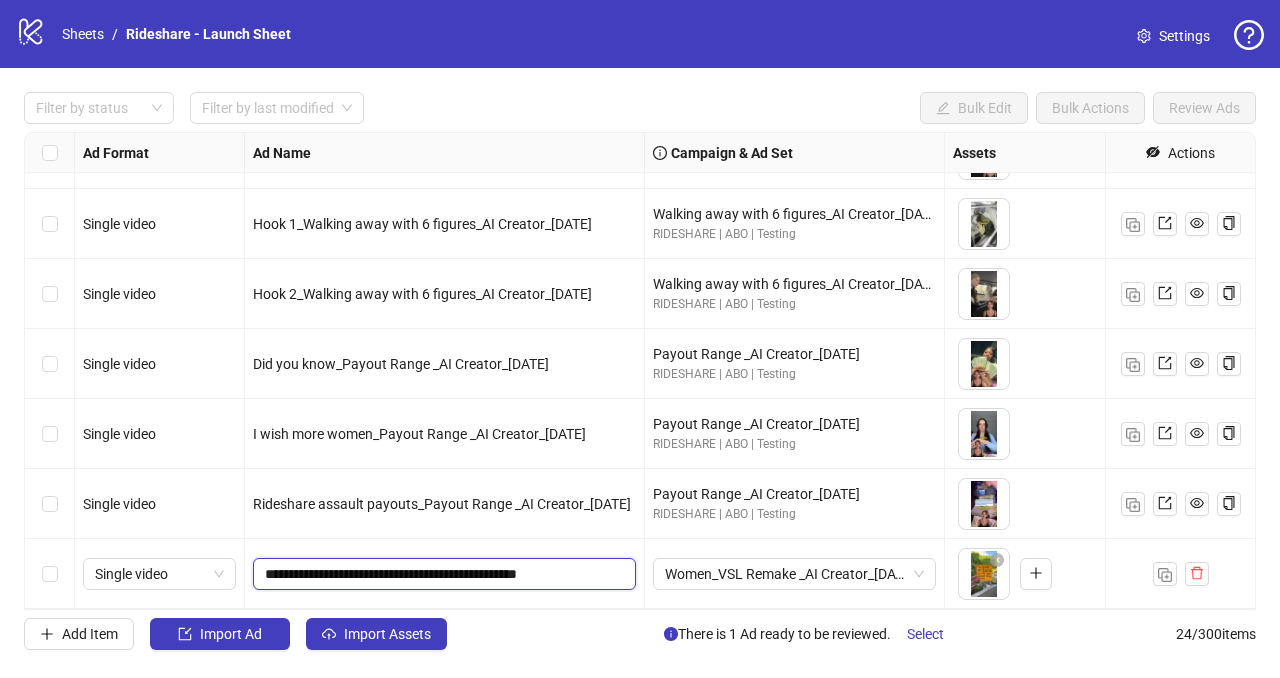 drag, startPoint x: 581, startPoint y: 576, endPoint x: 633, endPoint y: 574, distance: 52.03845 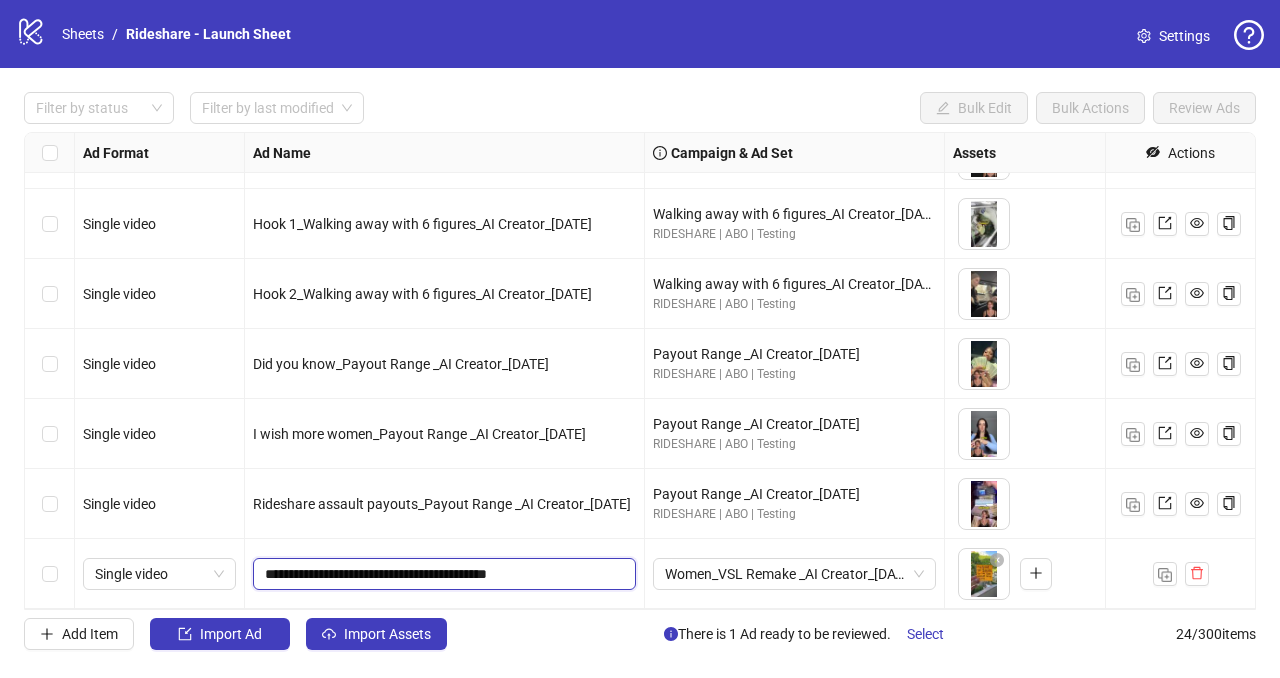 type on "**********" 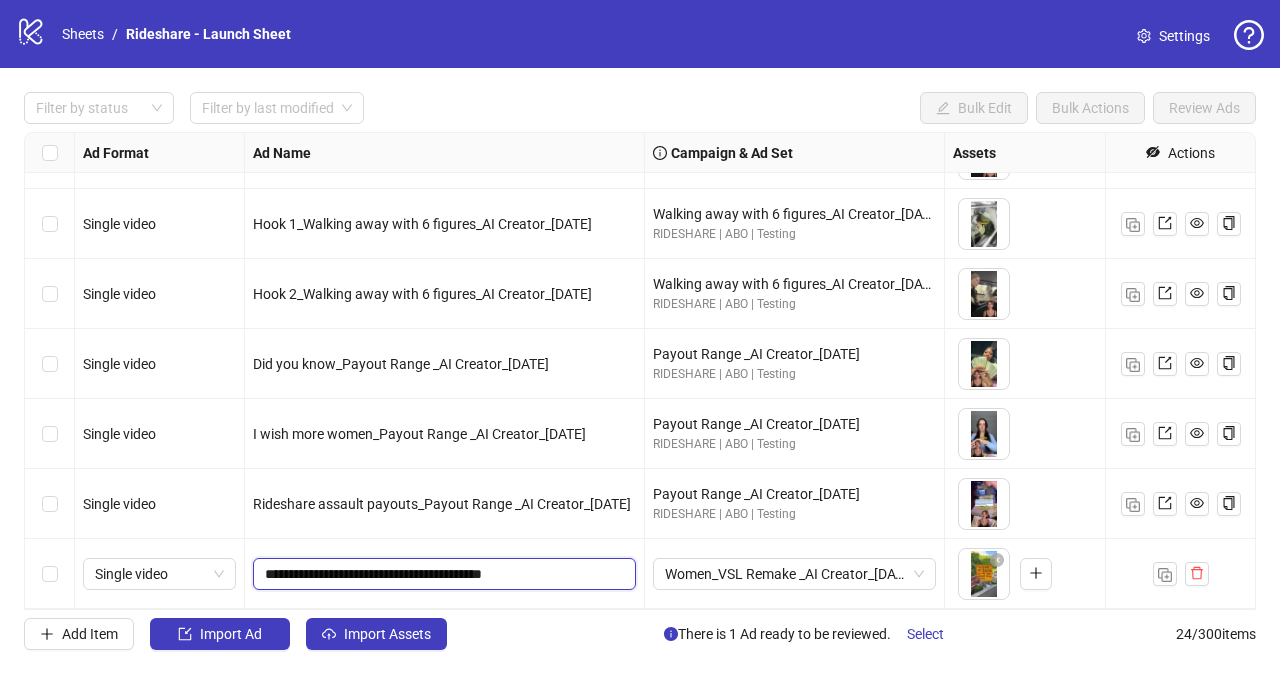 click on "**********" at bounding box center (442, 574) 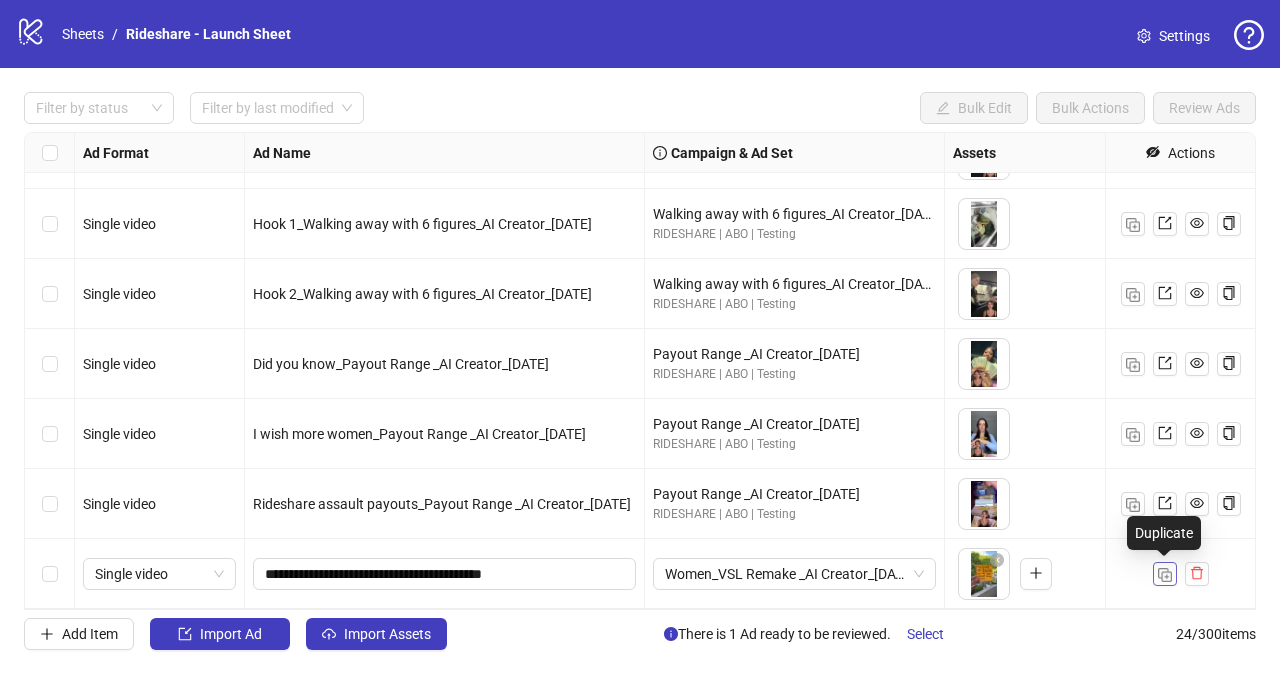 click at bounding box center (1165, 575) 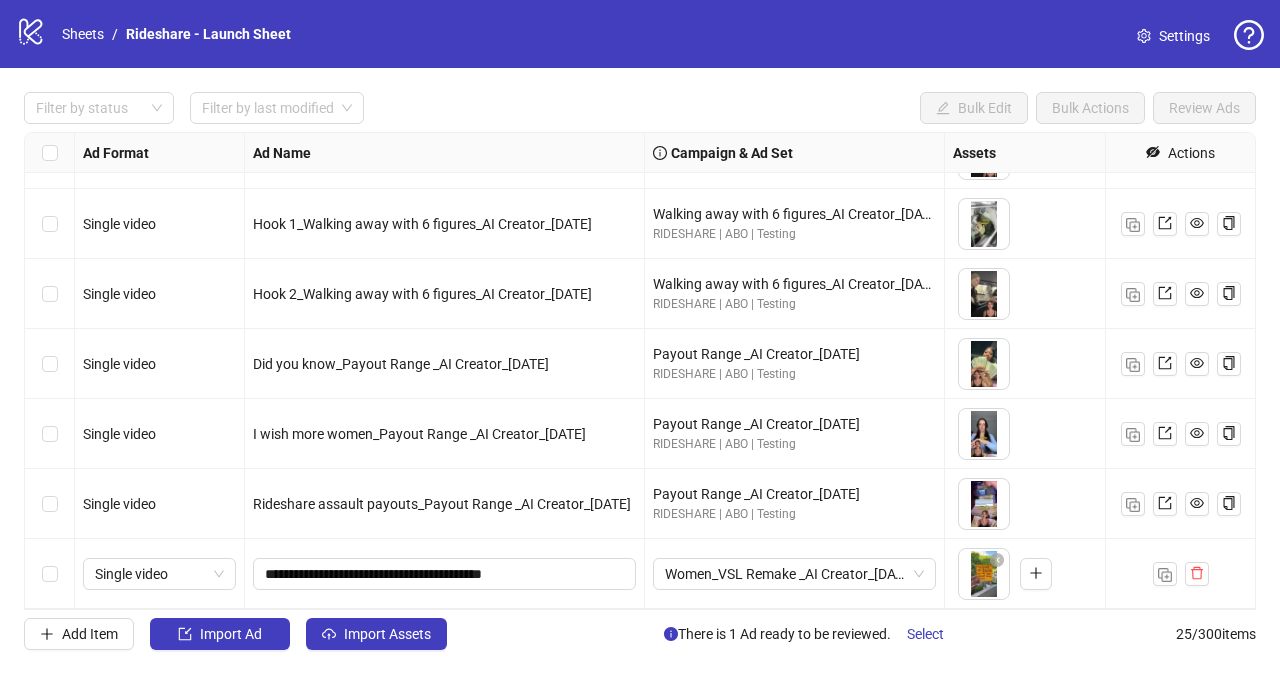 scroll, scrollTop: 1314, scrollLeft: 0, axis: vertical 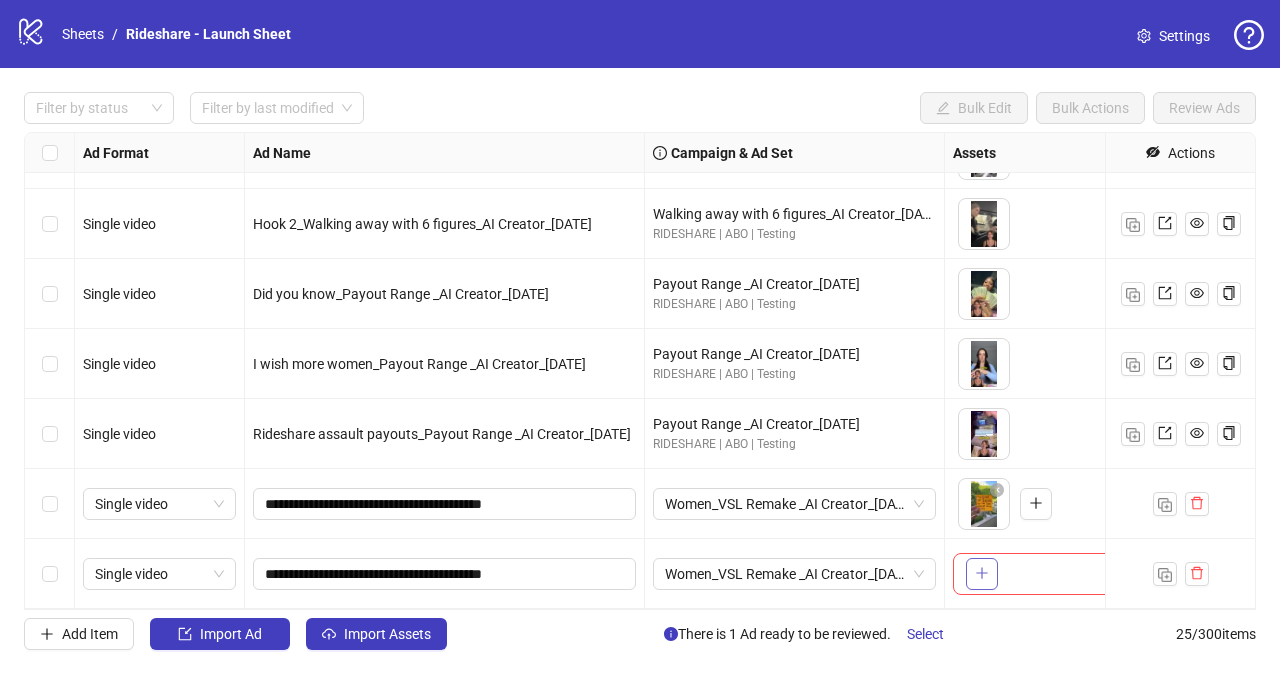 click 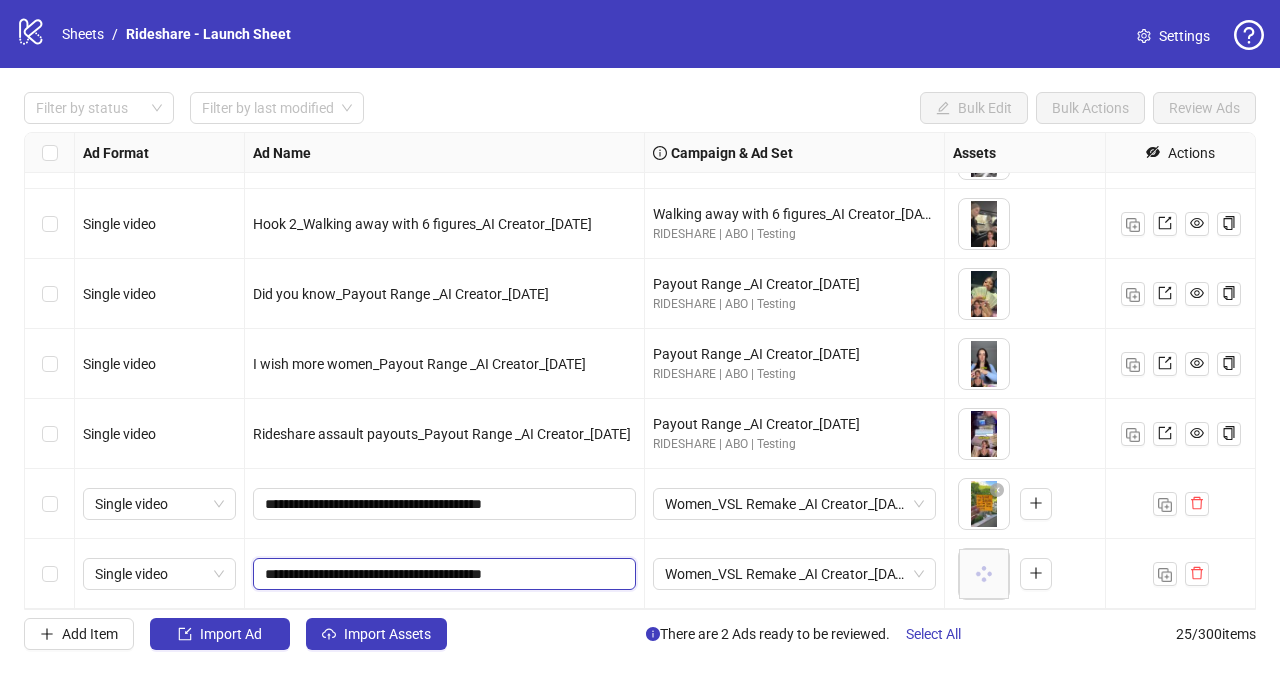 drag, startPoint x: 275, startPoint y: 574, endPoint x: 256, endPoint y: 573, distance: 19.026299 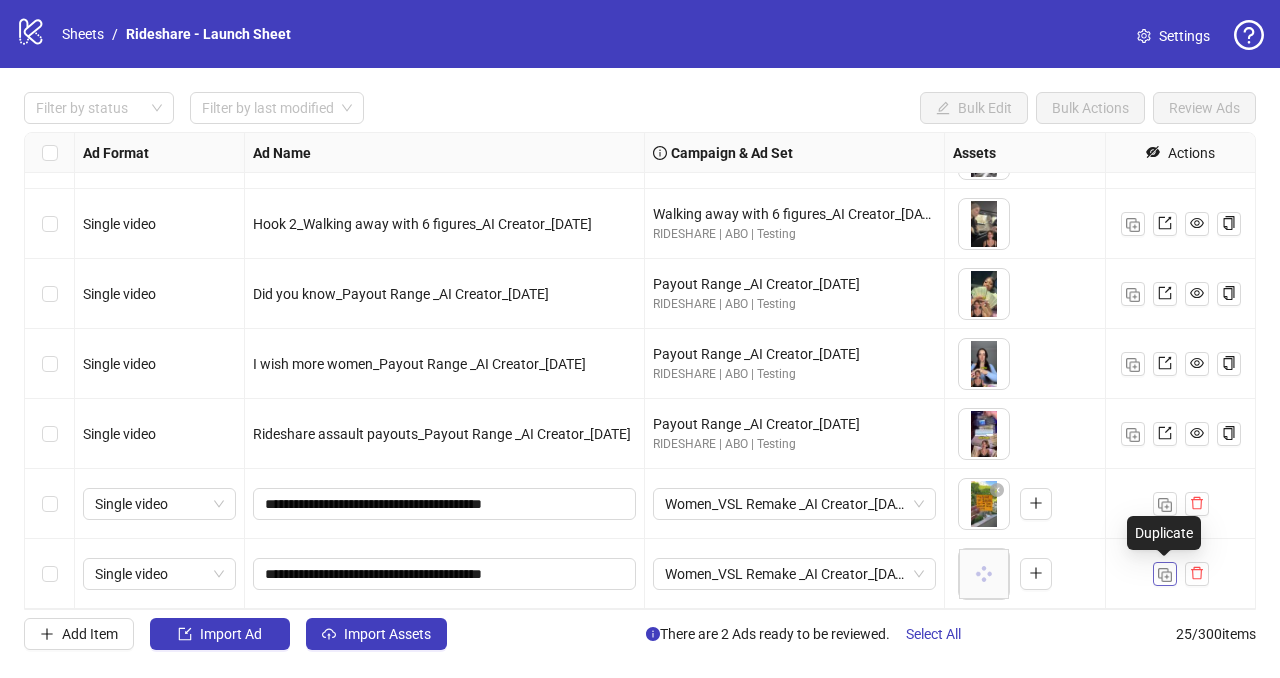 click at bounding box center [1165, 575] 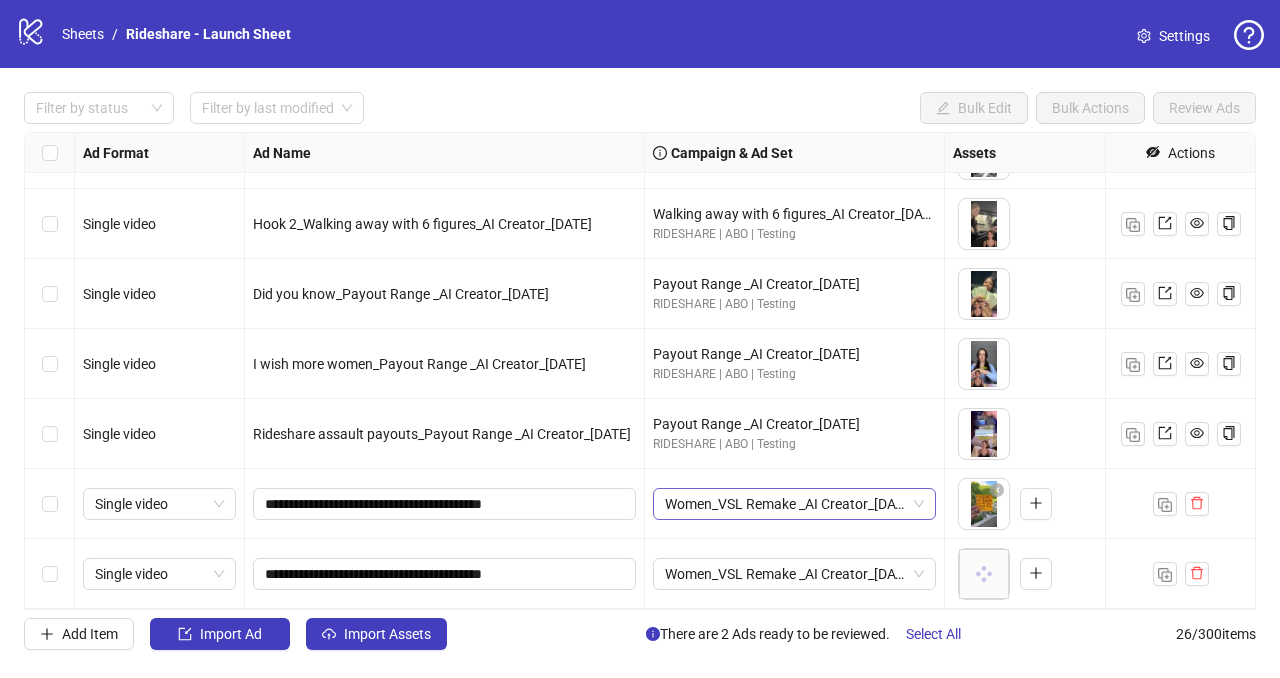 scroll, scrollTop: 1384, scrollLeft: 0, axis: vertical 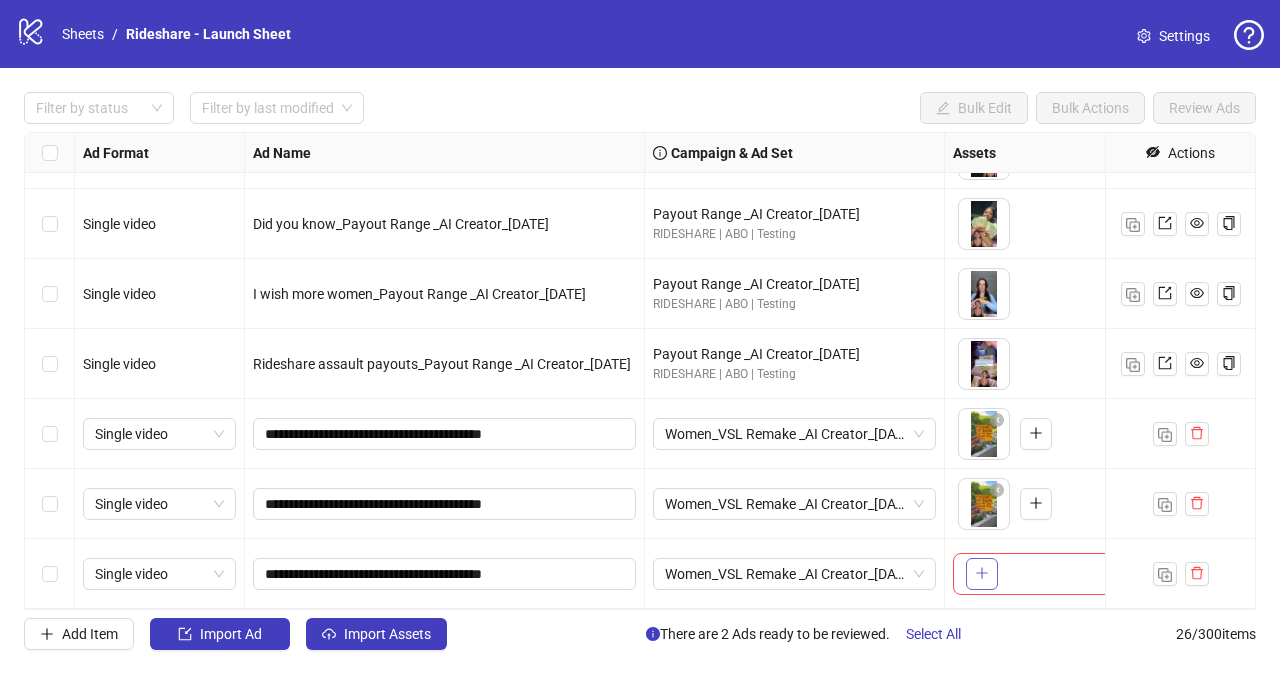 click 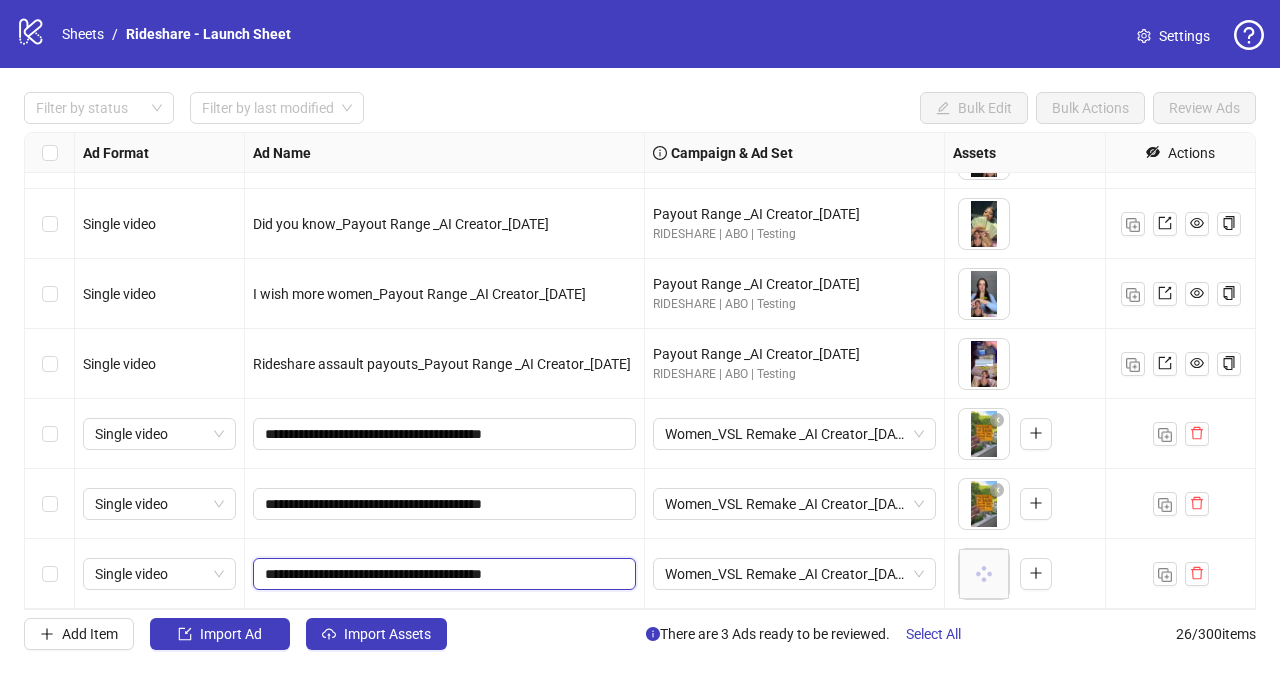 drag, startPoint x: 276, startPoint y: 573, endPoint x: 261, endPoint y: 573, distance: 15 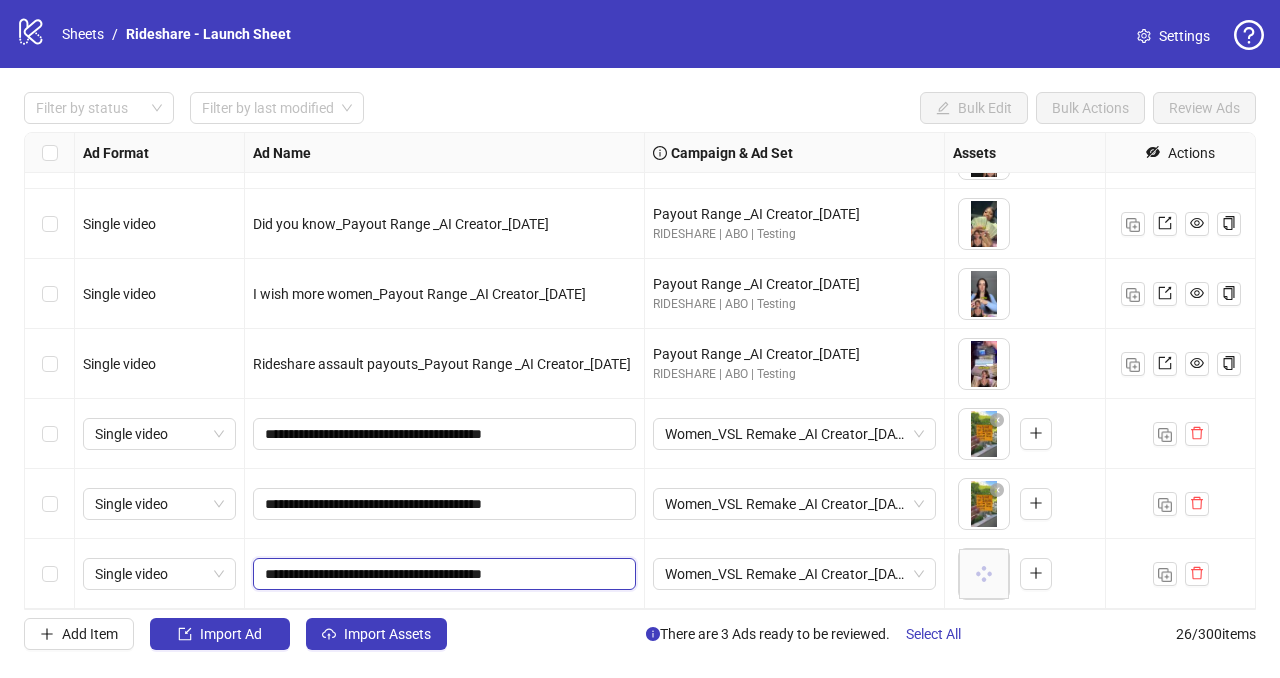 click on "Ad Format Ad Name Campaign & Ad Set Assets Headlines Primary Texts Descriptions Destination URL App Product Page ID Display URL Leadgen Form Product Set ID Call to Action Actions Single video Hook 1_Walking away with 6 figures_AI Creator_[DATE]  Walking away with 6 figures_AI Creator_[DATE] RIDESHARE | ABO | Testing
To pick up a draggable item, press the space bar.
While dragging, use the arrow keys to move the item.
Press space again to drop the item in its new position, or press escape to cancel.
1 texts 1 texts Single video Hook 2_Walking away with 6 figures_AI Creator_[DATE]  Walking away with 6 figures_AI Creator_[DATE] RIDESHARE | ABO | Testing
To pick up a draggable item, press the space bar.
While dragging, use the arrow keys to move the item.
Press space again to drop the item in its new position, or press escape to cancel.
1 texts 1 texts Single video Did you know_Payout Range _AI Creator_[DATE]  Payout Range _AI Creator_[DATE] 1 texts 1 texts" at bounding box center [640, 371] 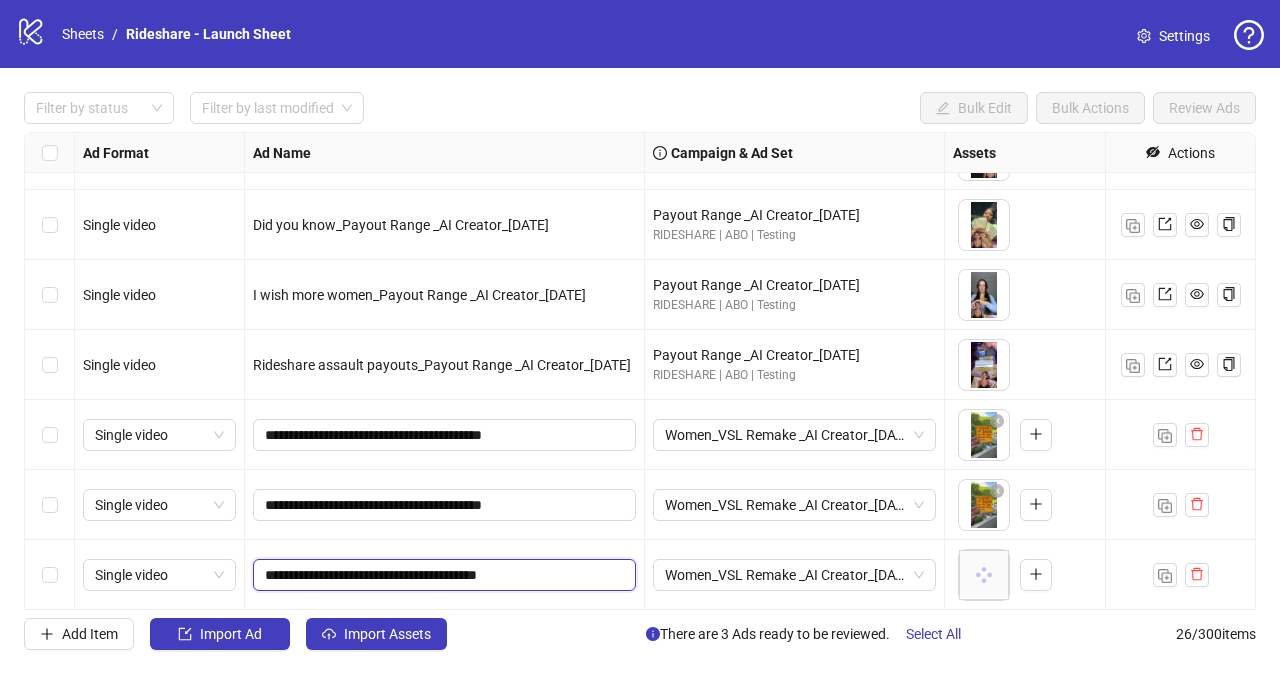 type on "**********" 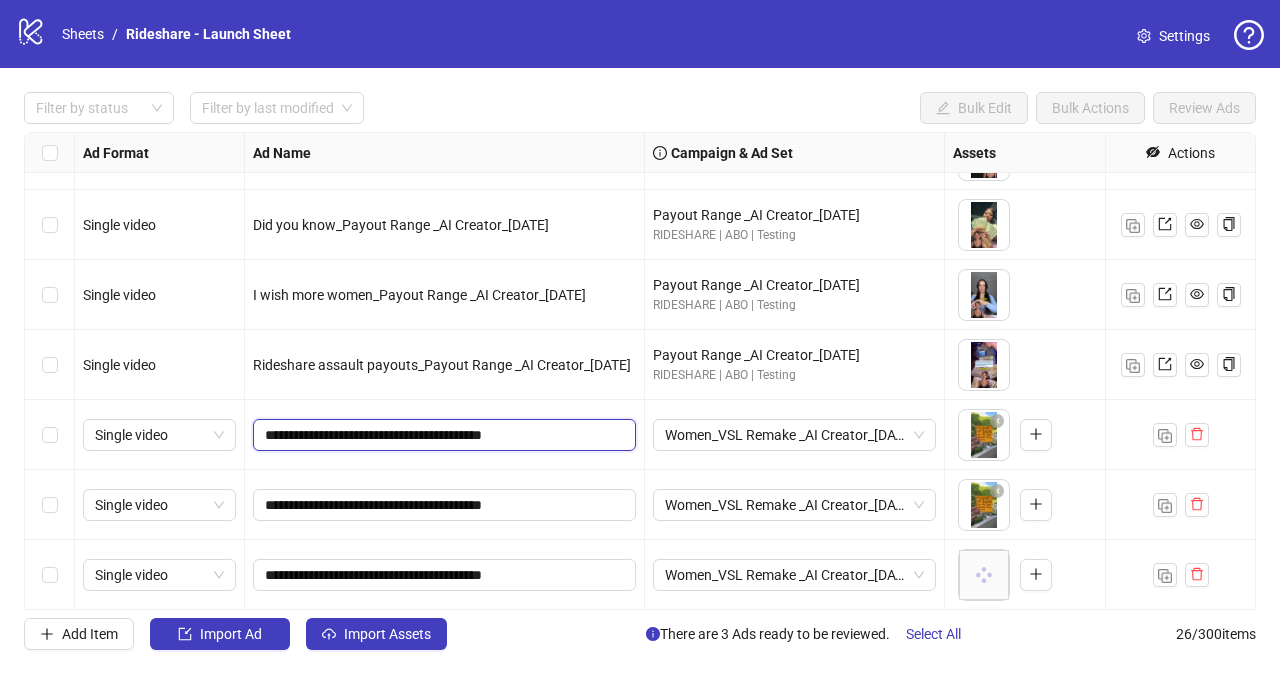 drag, startPoint x: 267, startPoint y: 440, endPoint x: 253, endPoint y: 439, distance: 14.035668 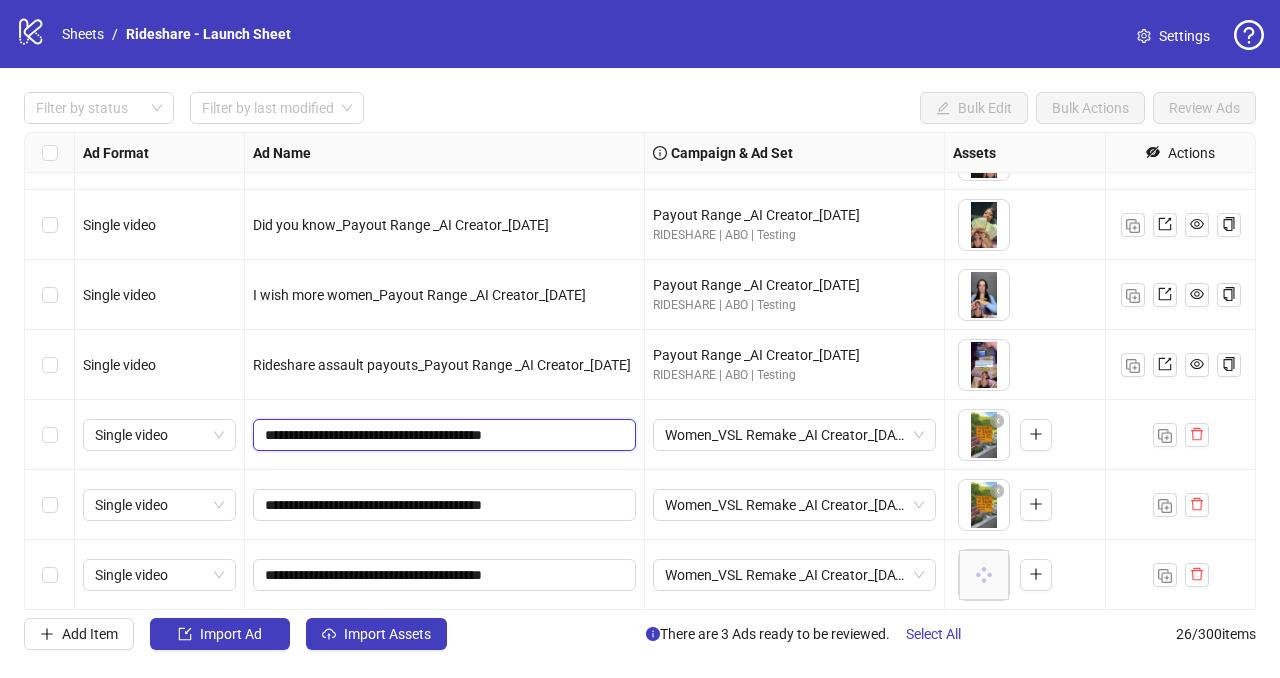 type on "**********" 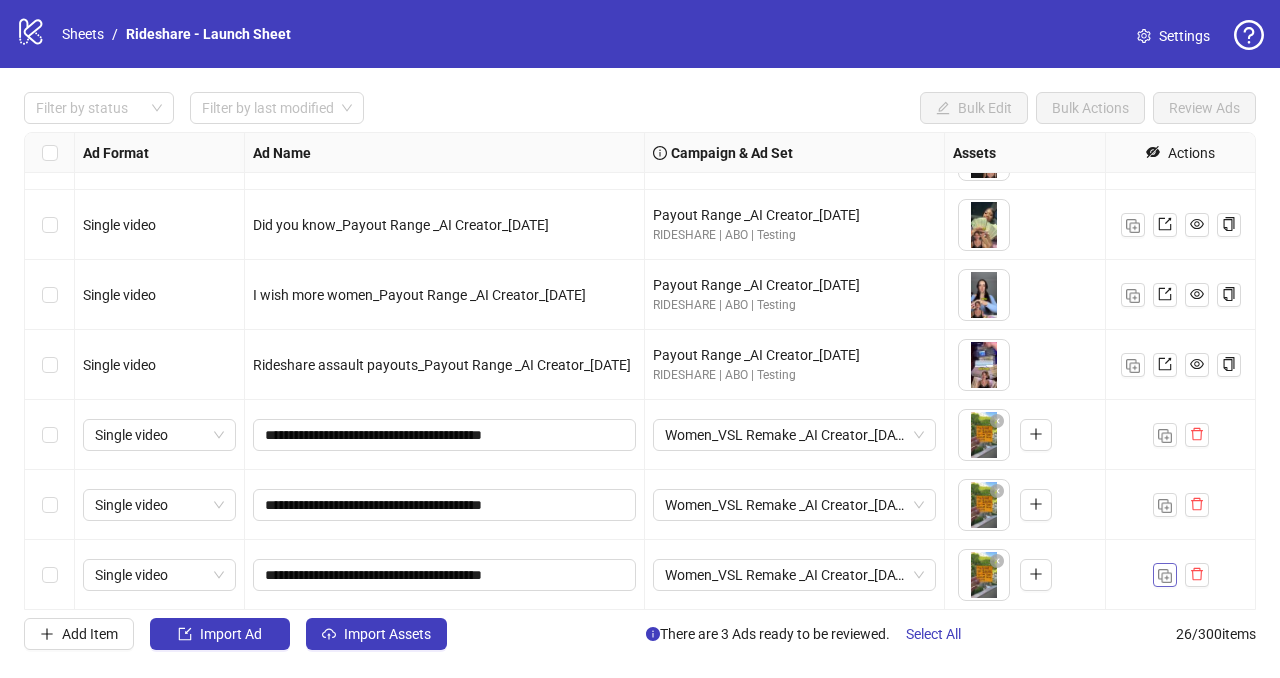 click at bounding box center [1165, 576] 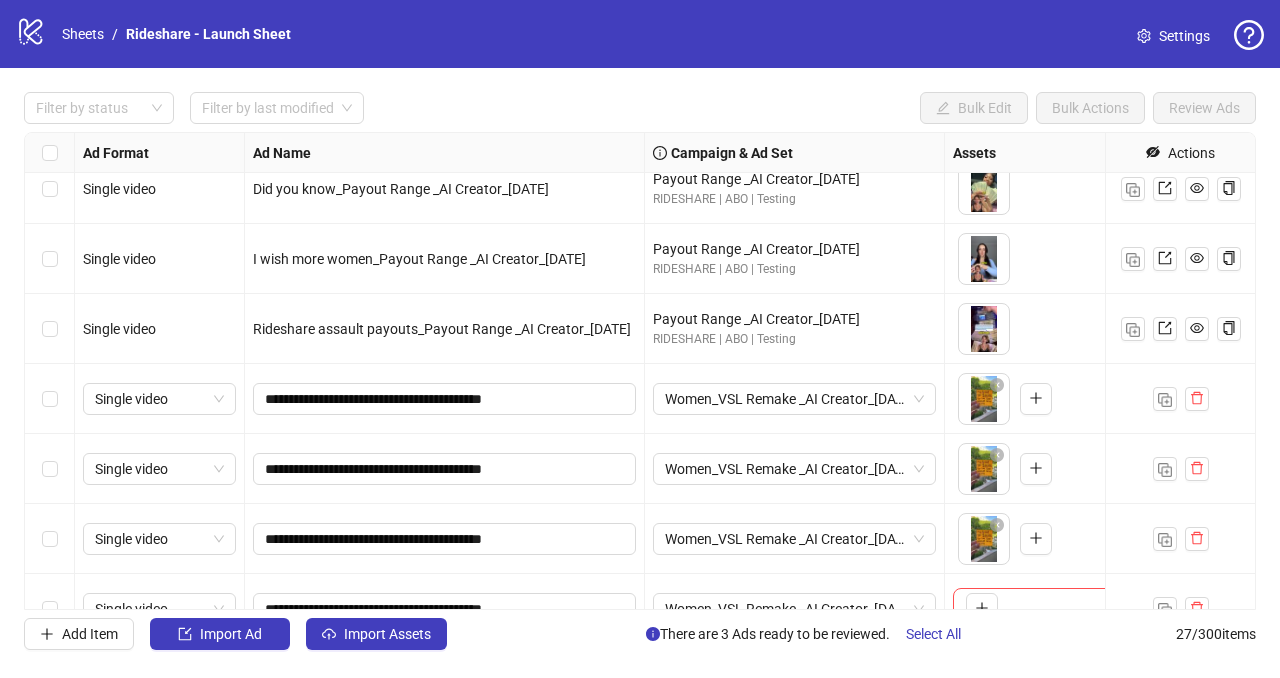 scroll, scrollTop: 1454, scrollLeft: 0, axis: vertical 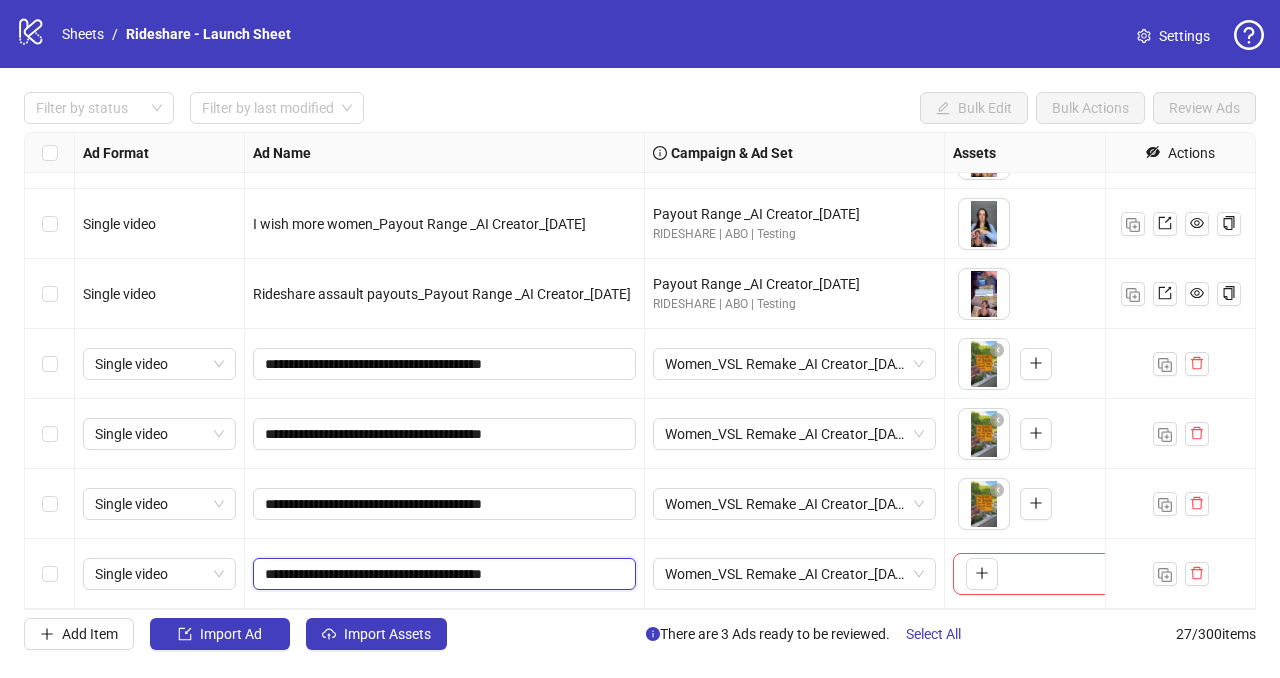 drag, startPoint x: 279, startPoint y: 573, endPoint x: 265, endPoint y: 572, distance: 14.035668 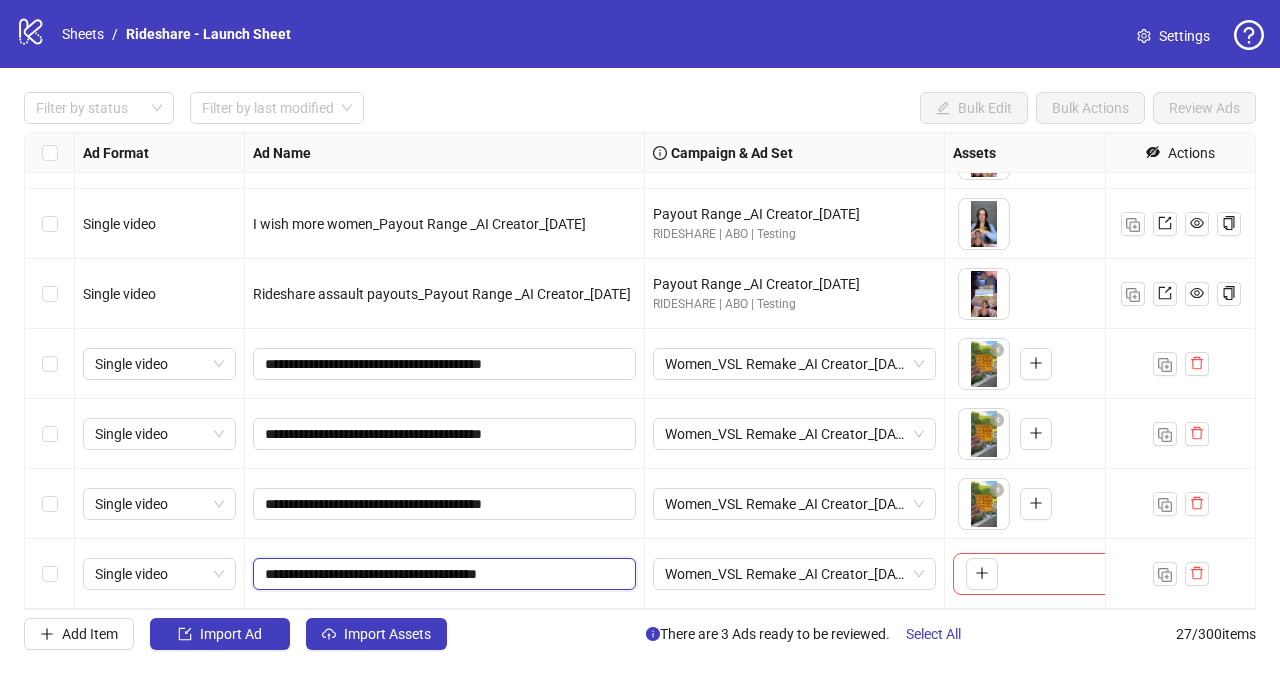 type on "**********" 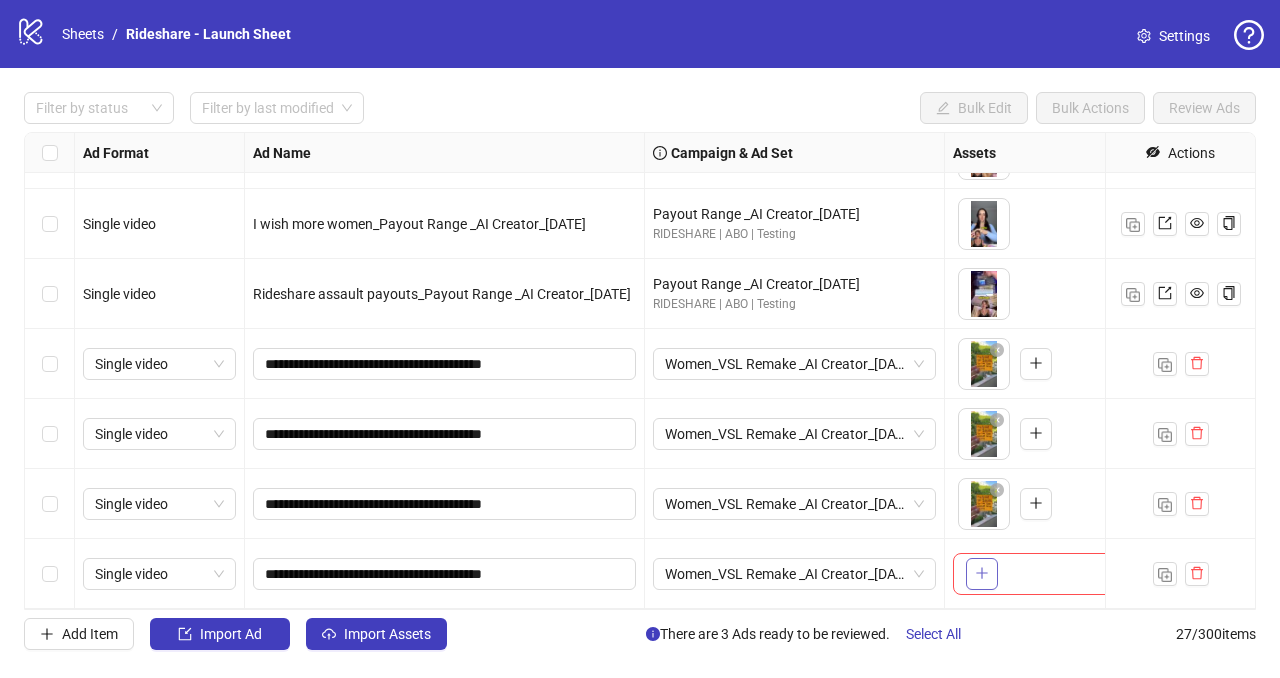 click at bounding box center (982, 573) 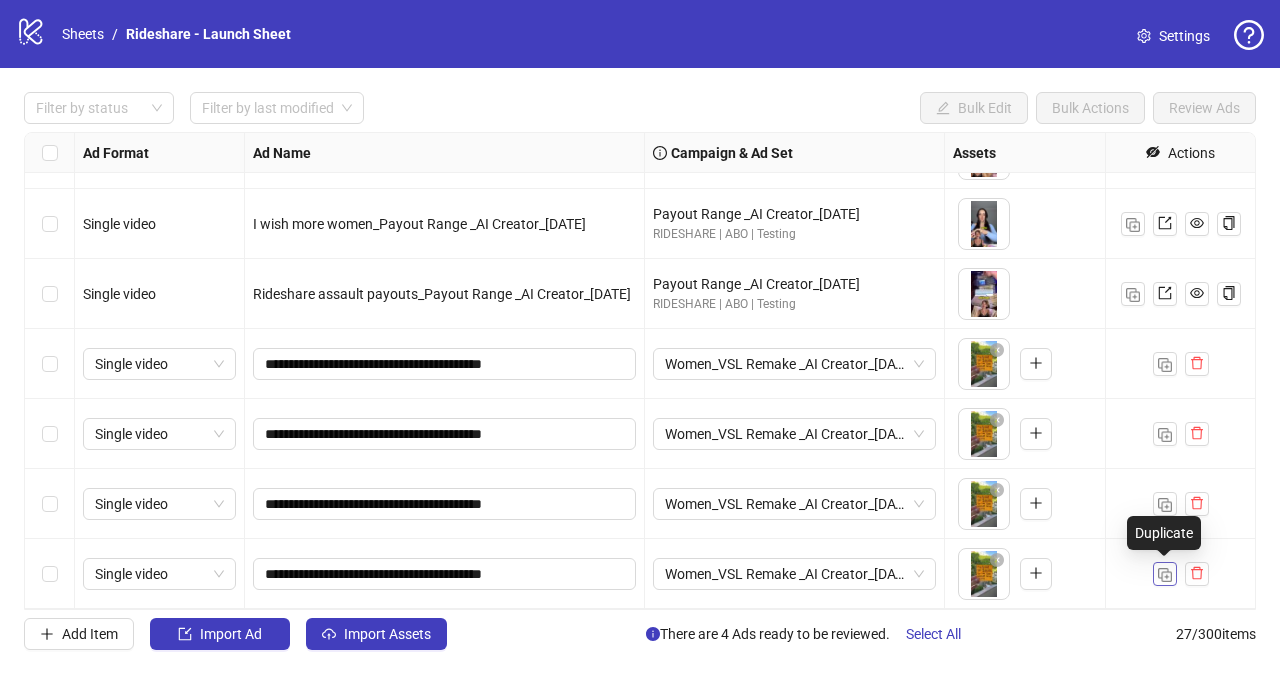 click at bounding box center (1165, 575) 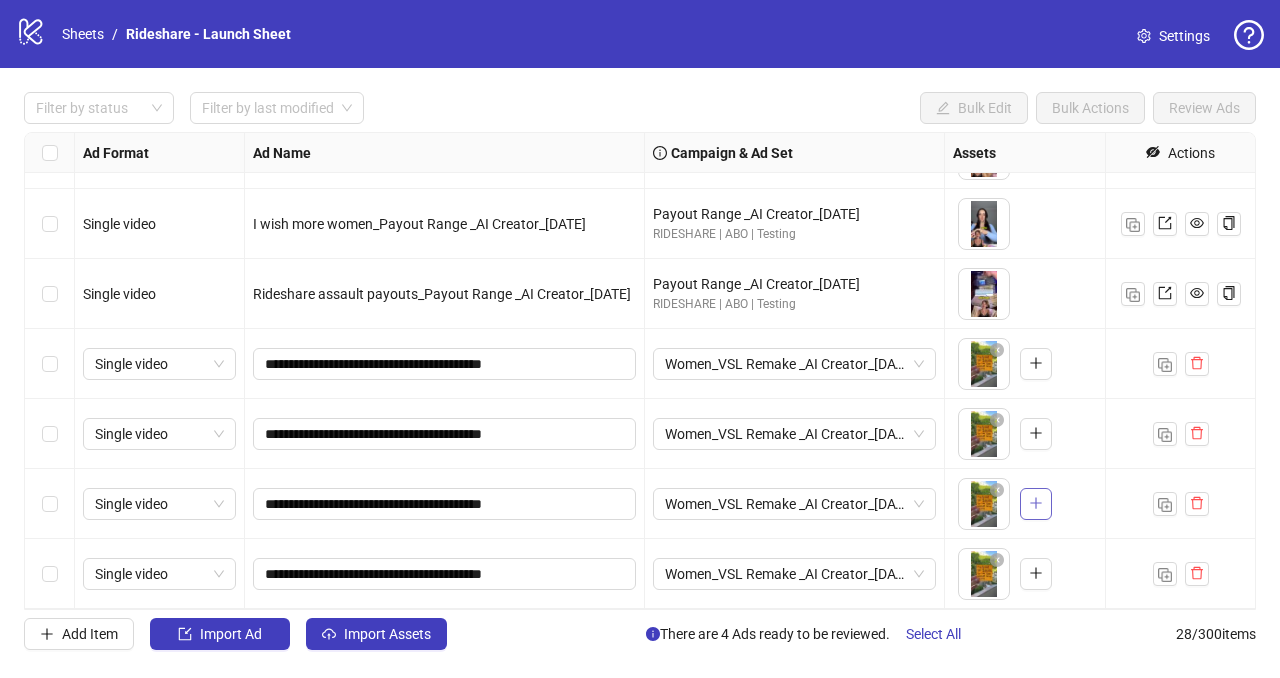 scroll, scrollTop: 1524, scrollLeft: 0, axis: vertical 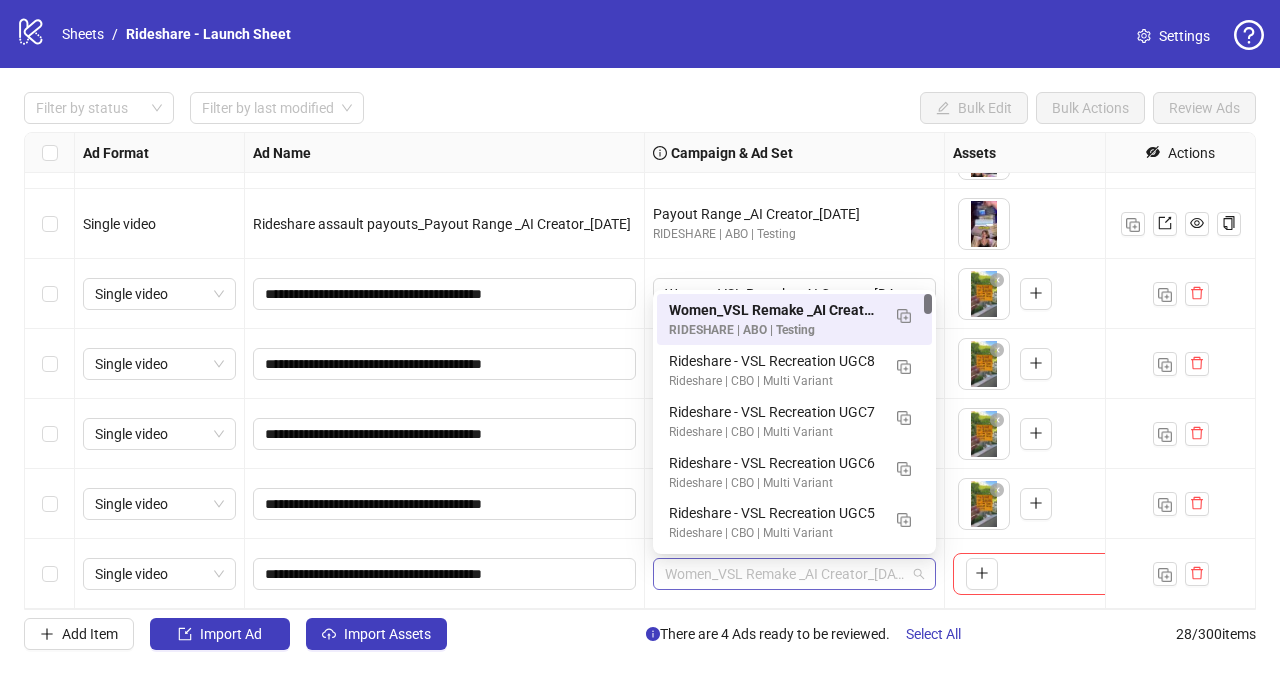 click on "Women_VSL Remake _AI Creator_[DATE]" at bounding box center [794, 574] 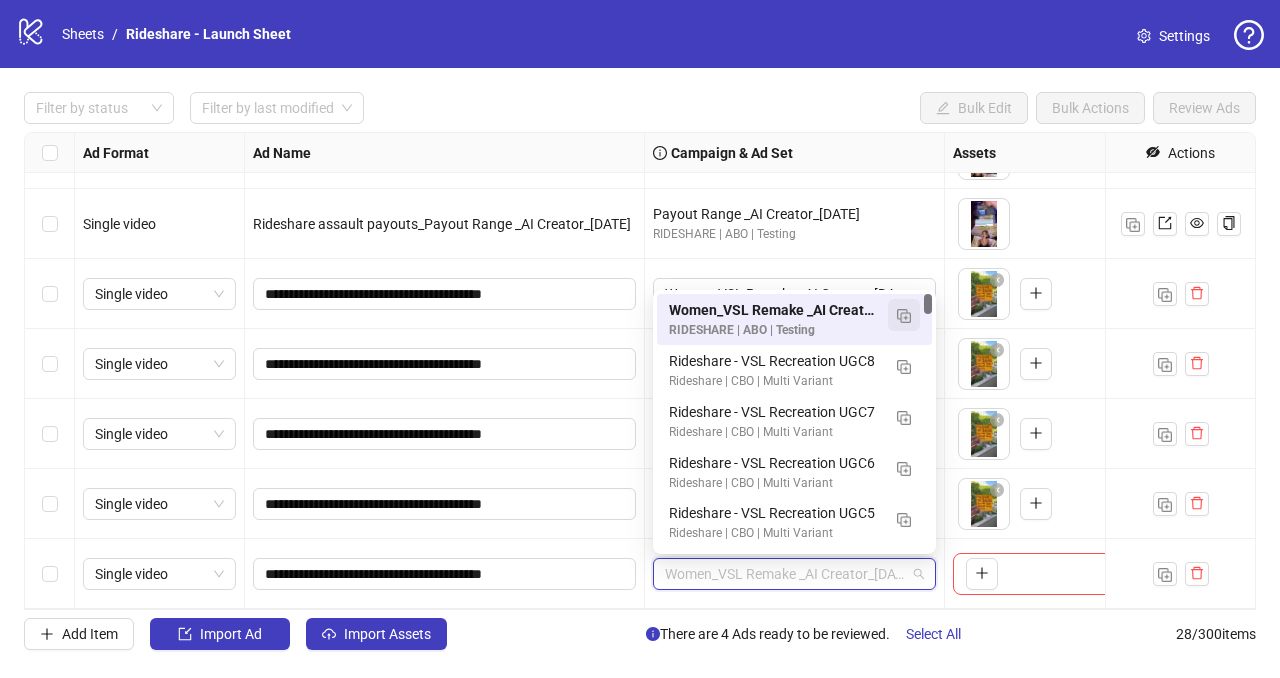 click at bounding box center (904, 315) 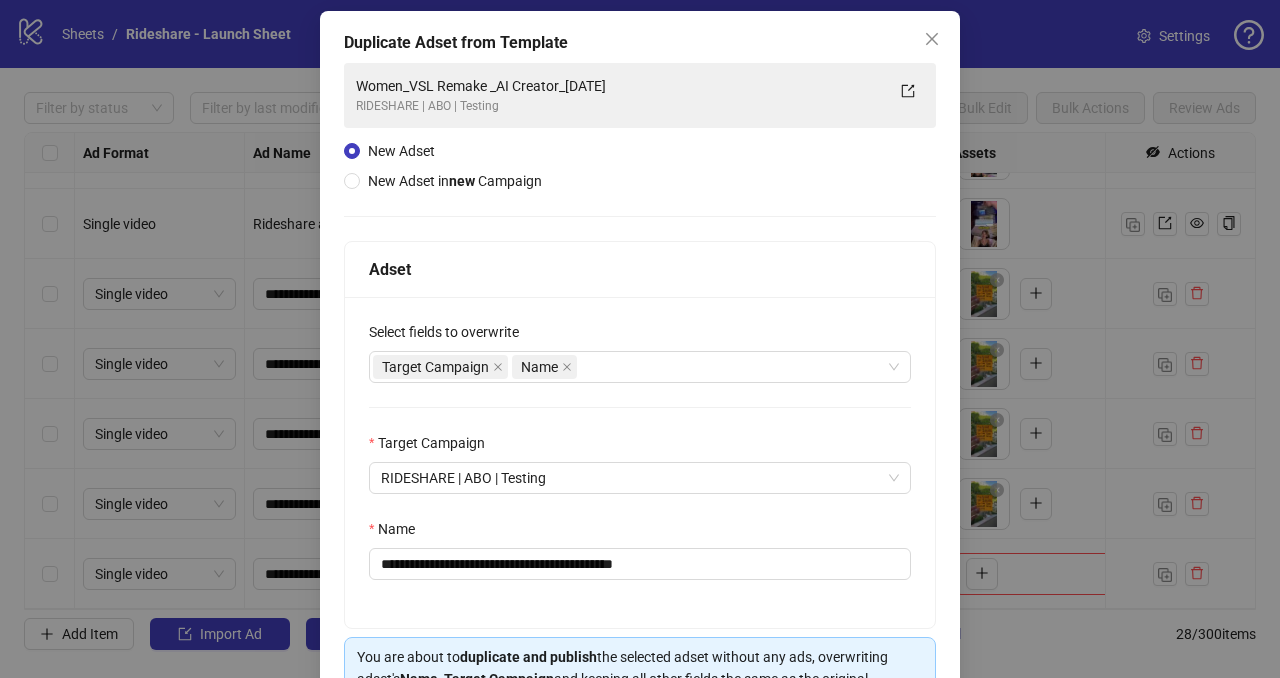 scroll, scrollTop: 118, scrollLeft: 0, axis: vertical 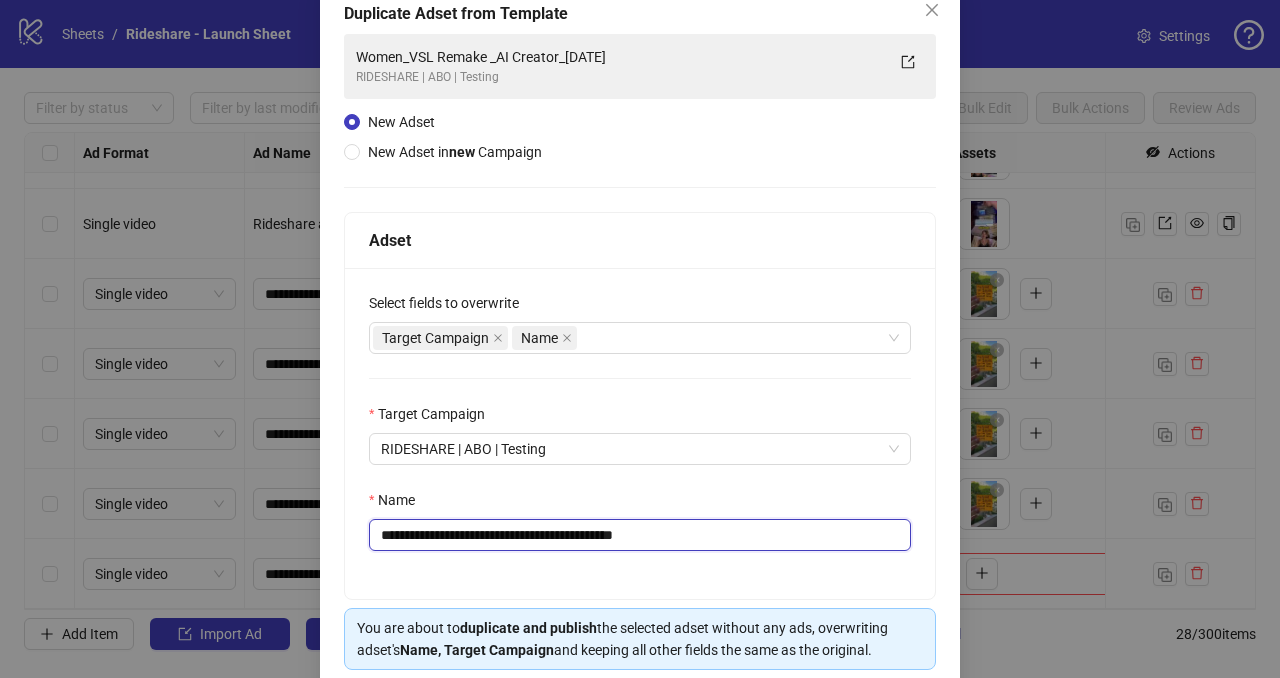 drag, startPoint x: 413, startPoint y: 533, endPoint x: 330, endPoint y: 519, distance: 84.17244 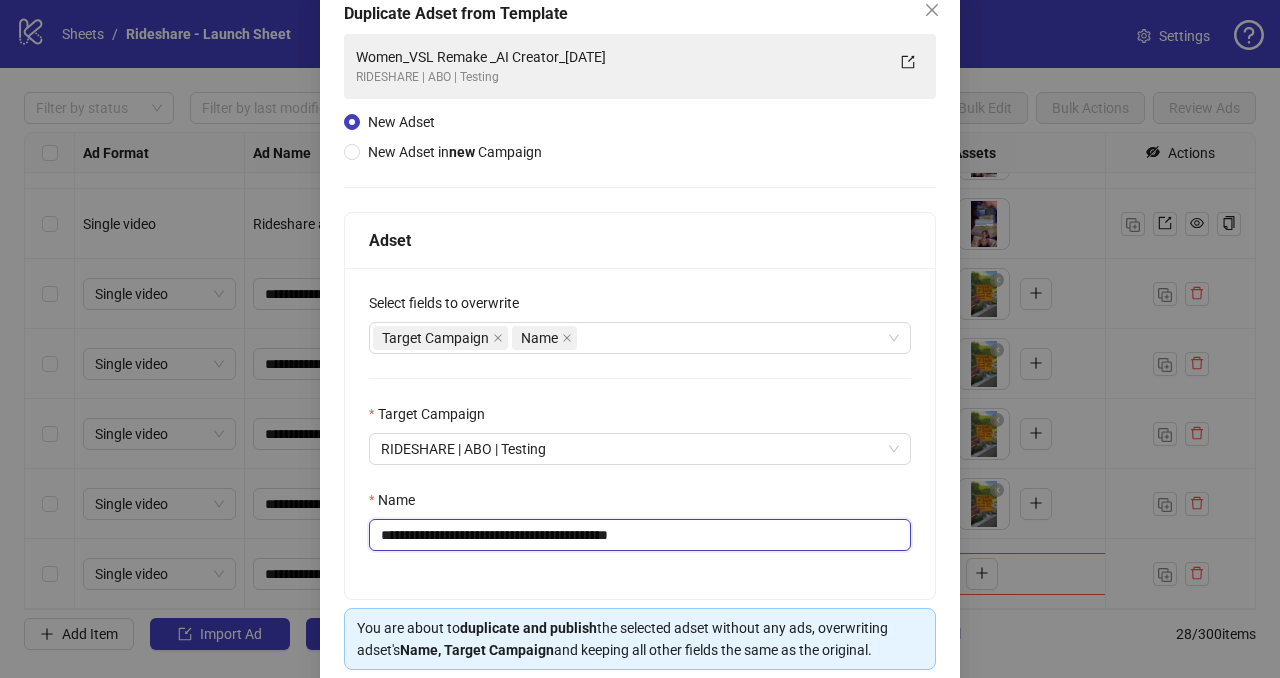 drag, startPoint x: 645, startPoint y: 535, endPoint x: 734, endPoint y: 538, distance: 89.050545 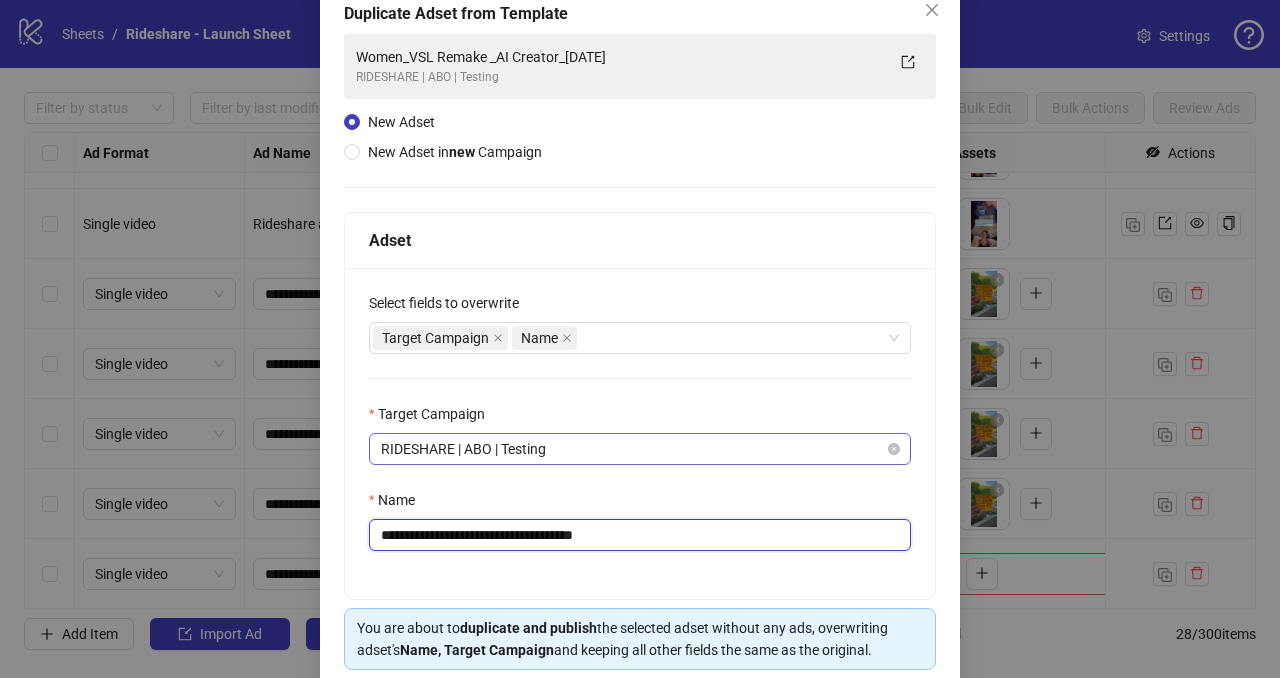 scroll, scrollTop: 199, scrollLeft: 0, axis: vertical 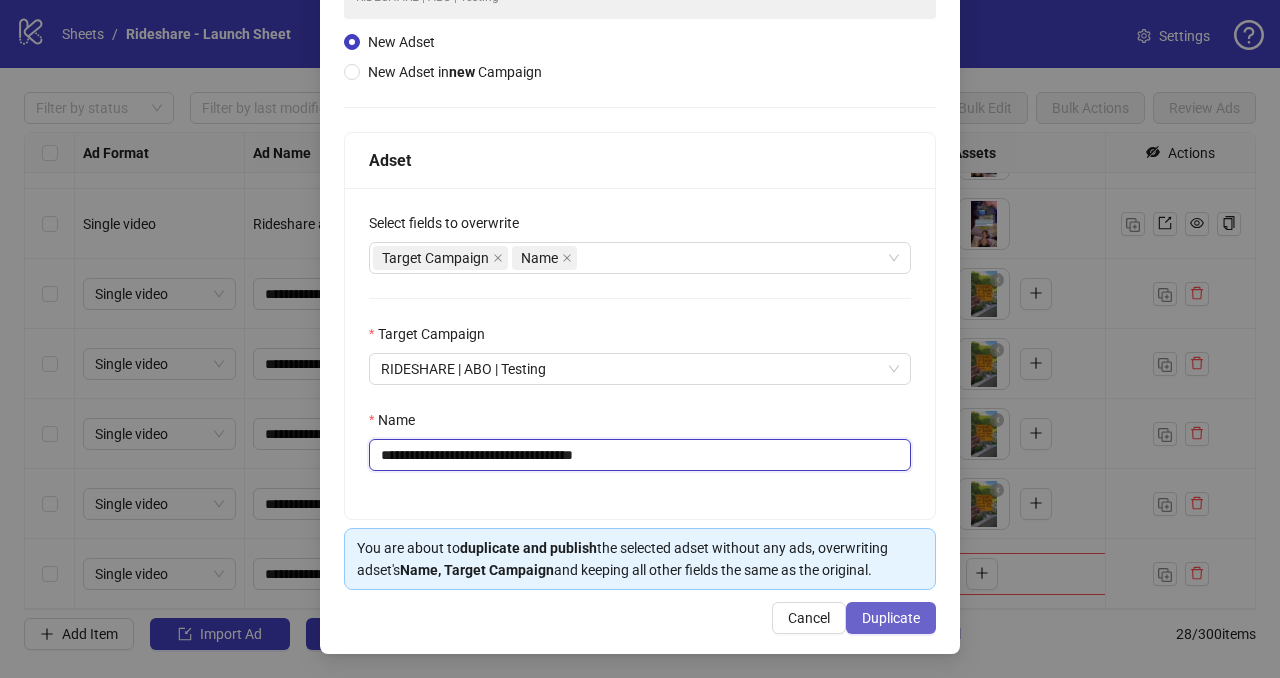 type on "**********" 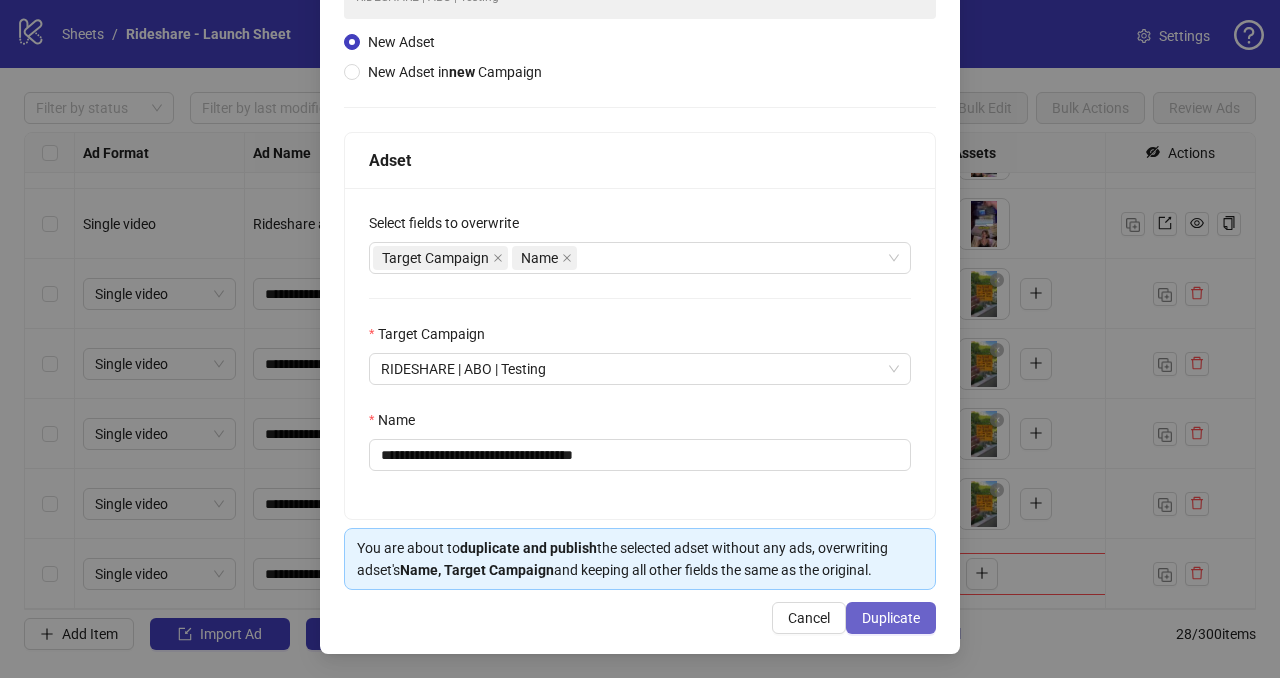 click on "Duplicate" at bounding box center (891, 618) 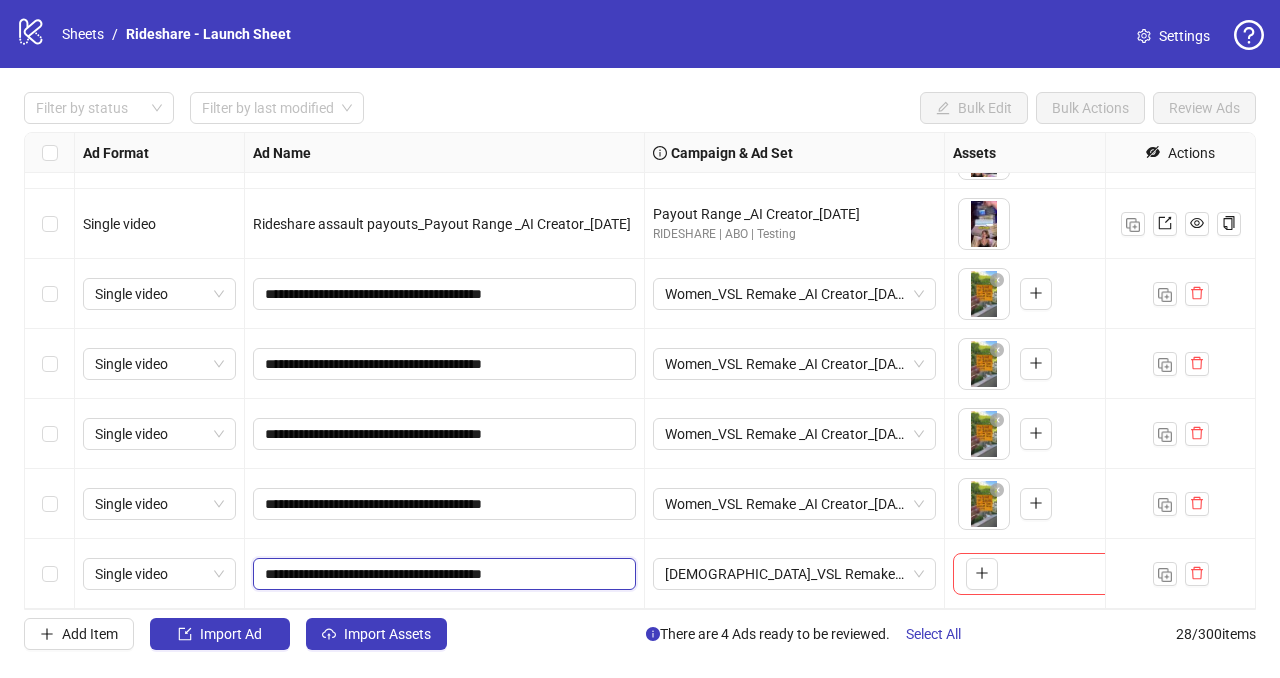 click on "**********" at bounding box center [442, 574] 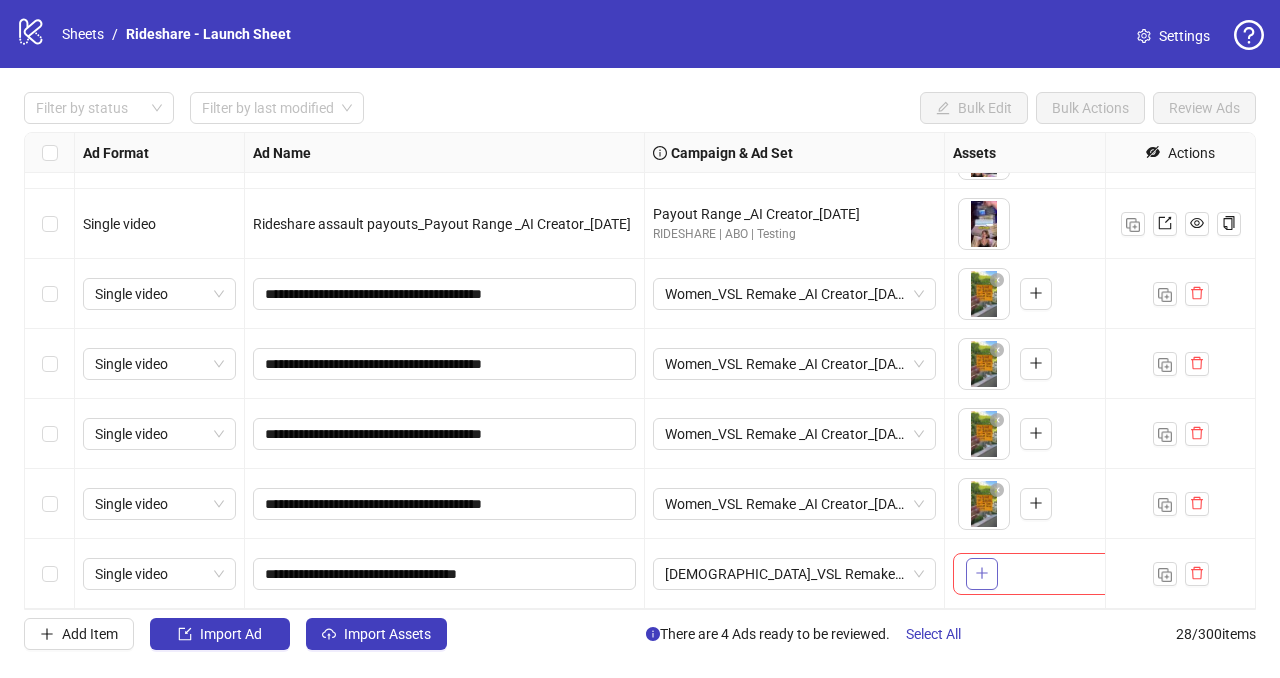 click 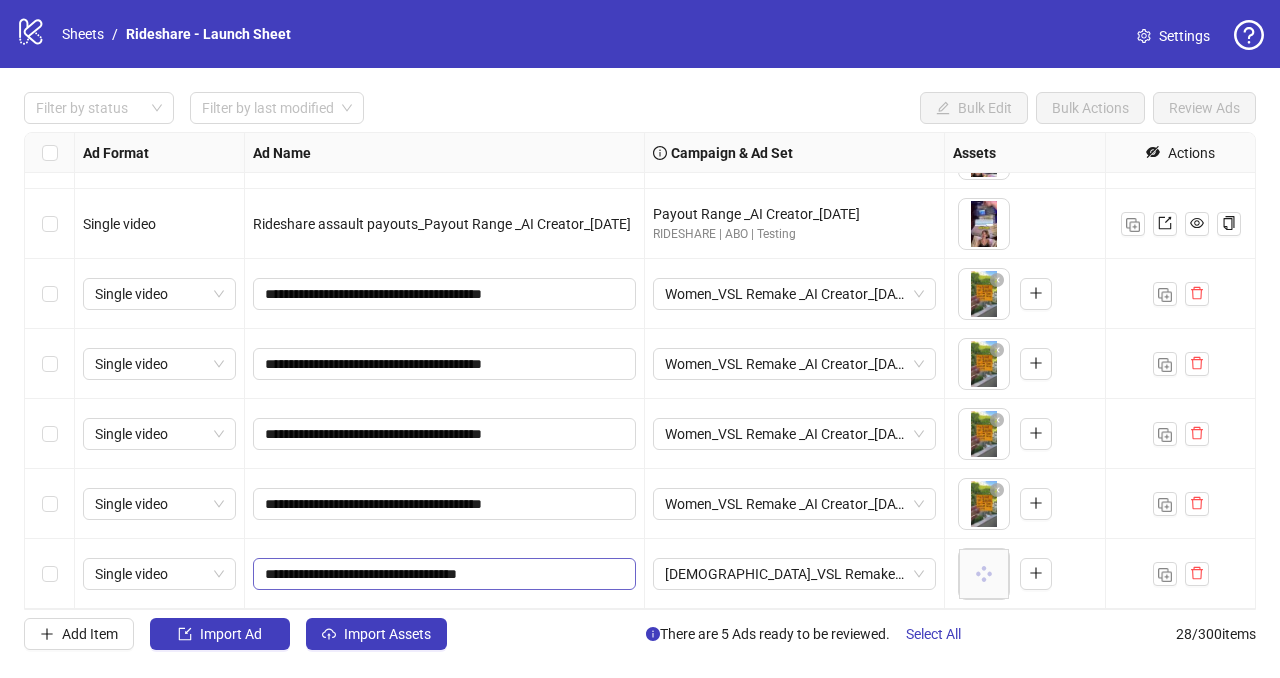 drag, startPoint x: 263, startPoint y: 571, endPoint x: 276, endPoint y: 571, distance: 13 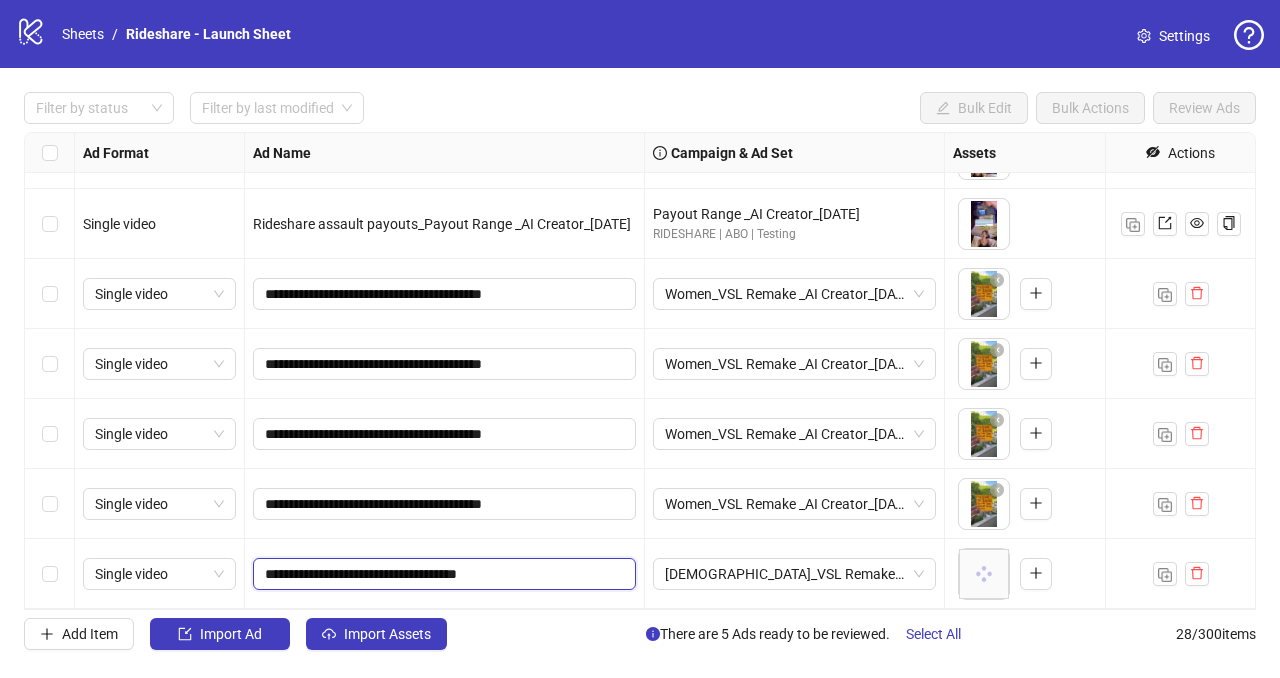 click on "**********" at bounding box center [442, 574] 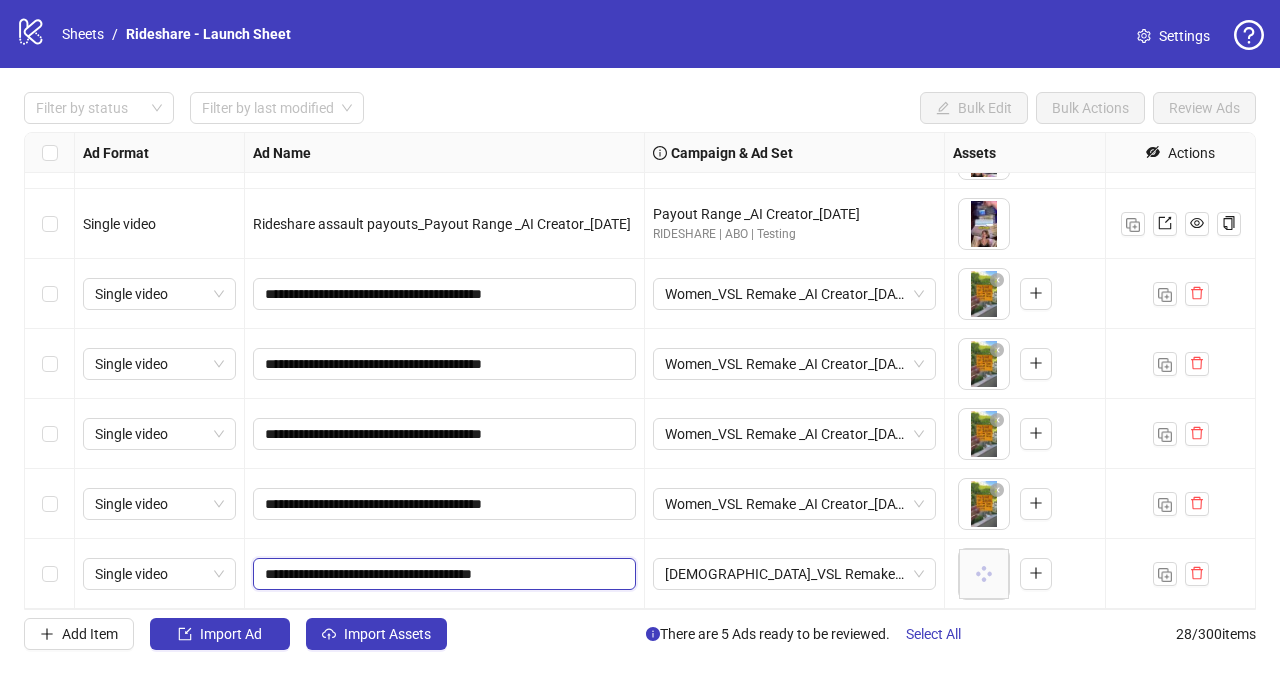type on "**********" 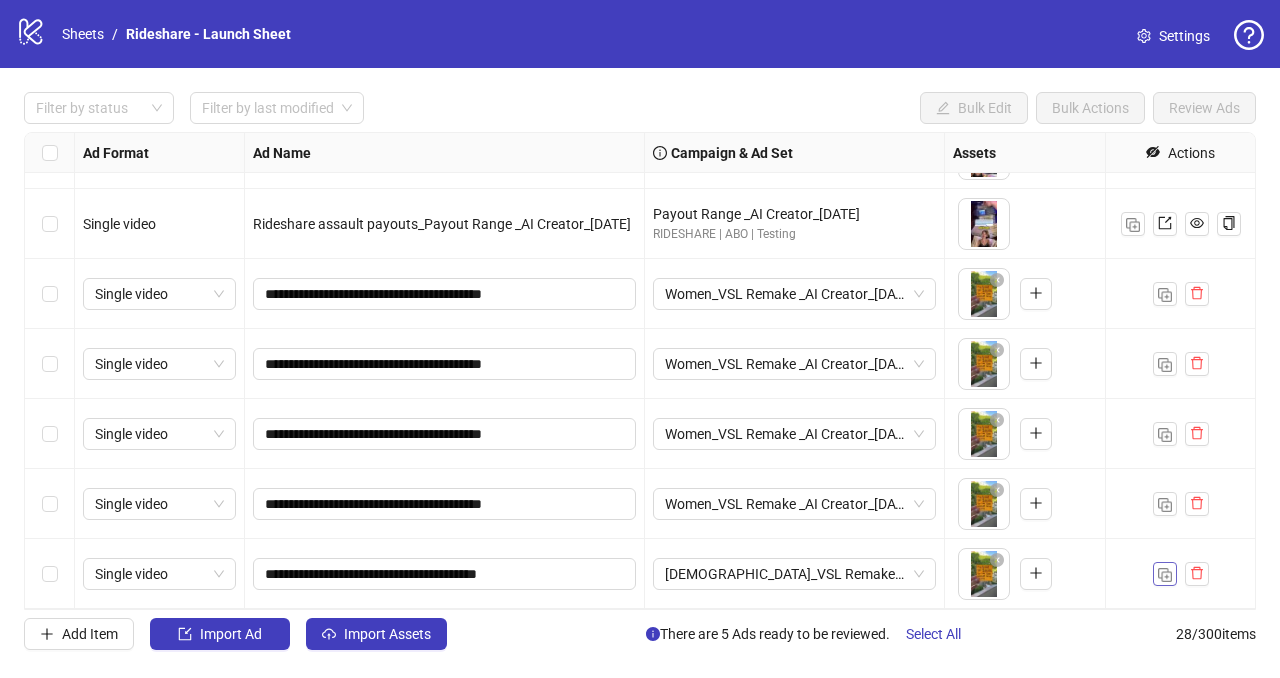 click at bounding box center (1165, 574) 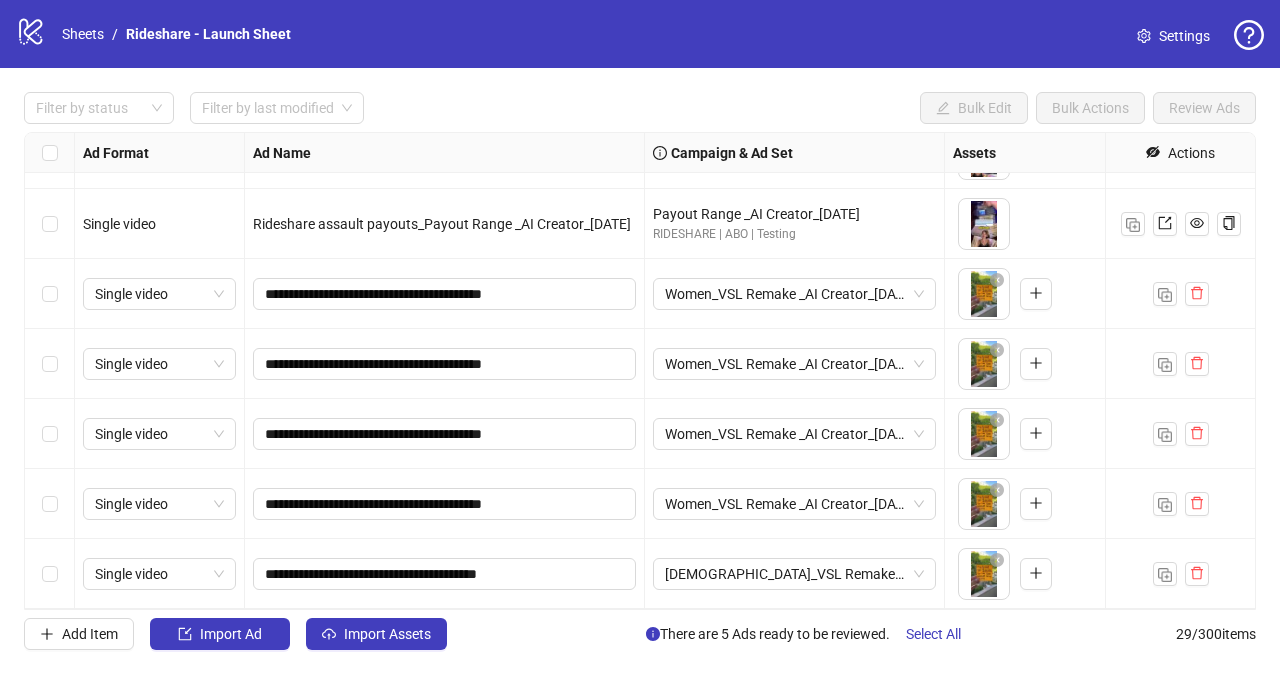 scroll, scrollTop: 1594, scrollLeft: 0, axis: vertical 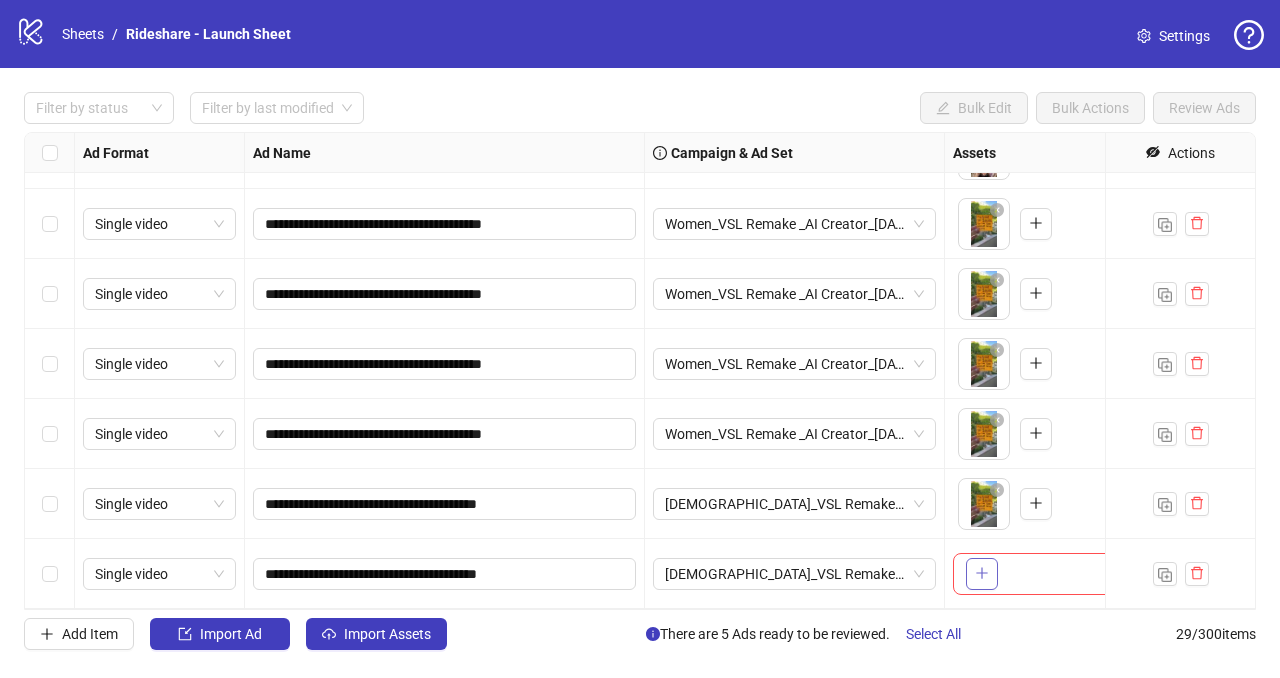 click 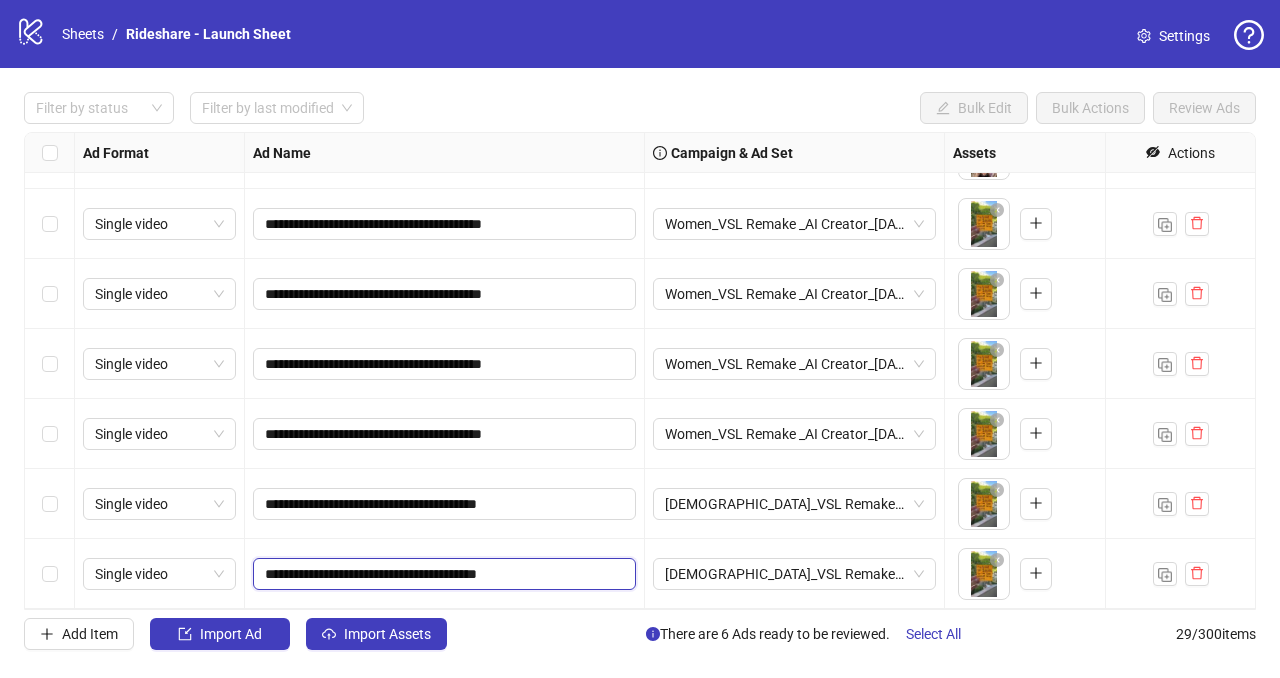 click on "**********" at bounding box center (442, 574) 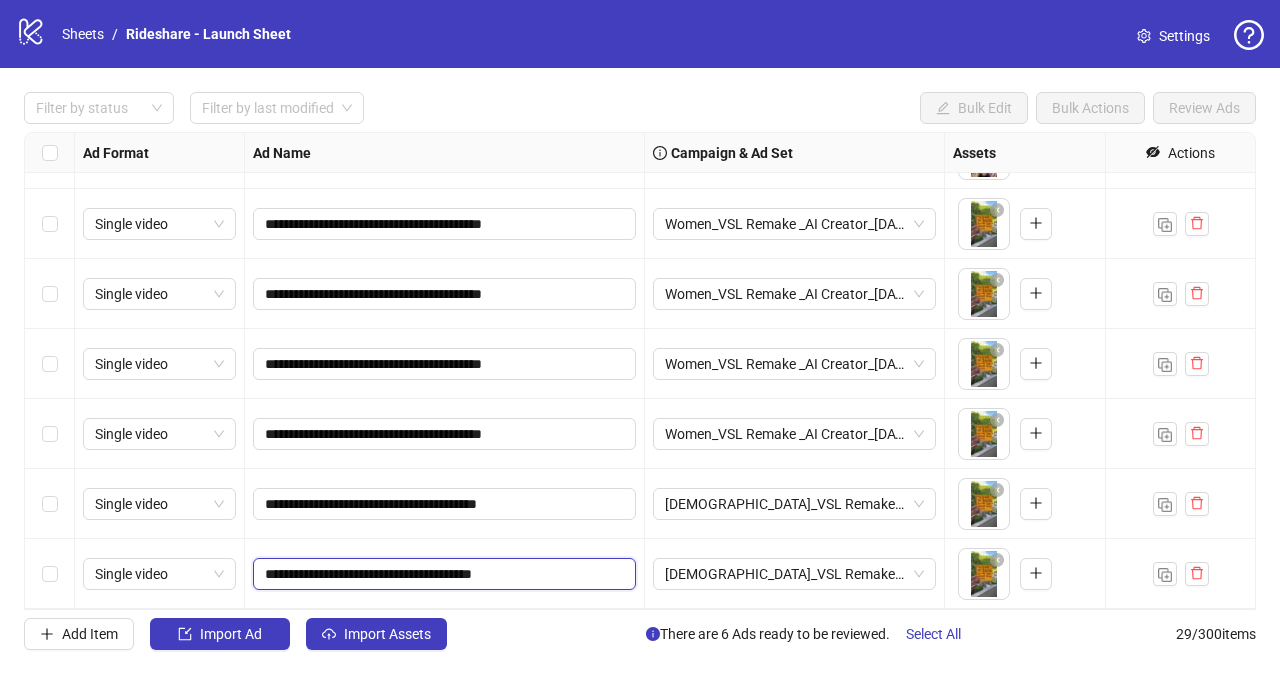 type on "**********" 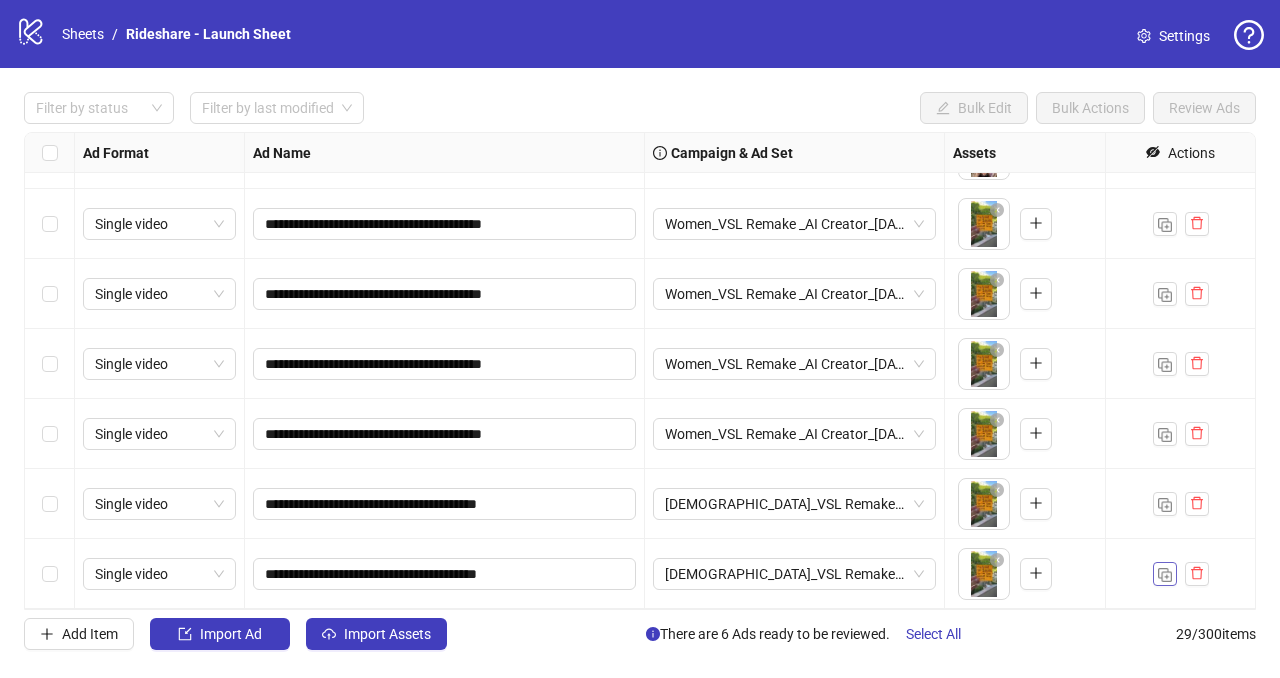 click at bounding box center [1165, 575] 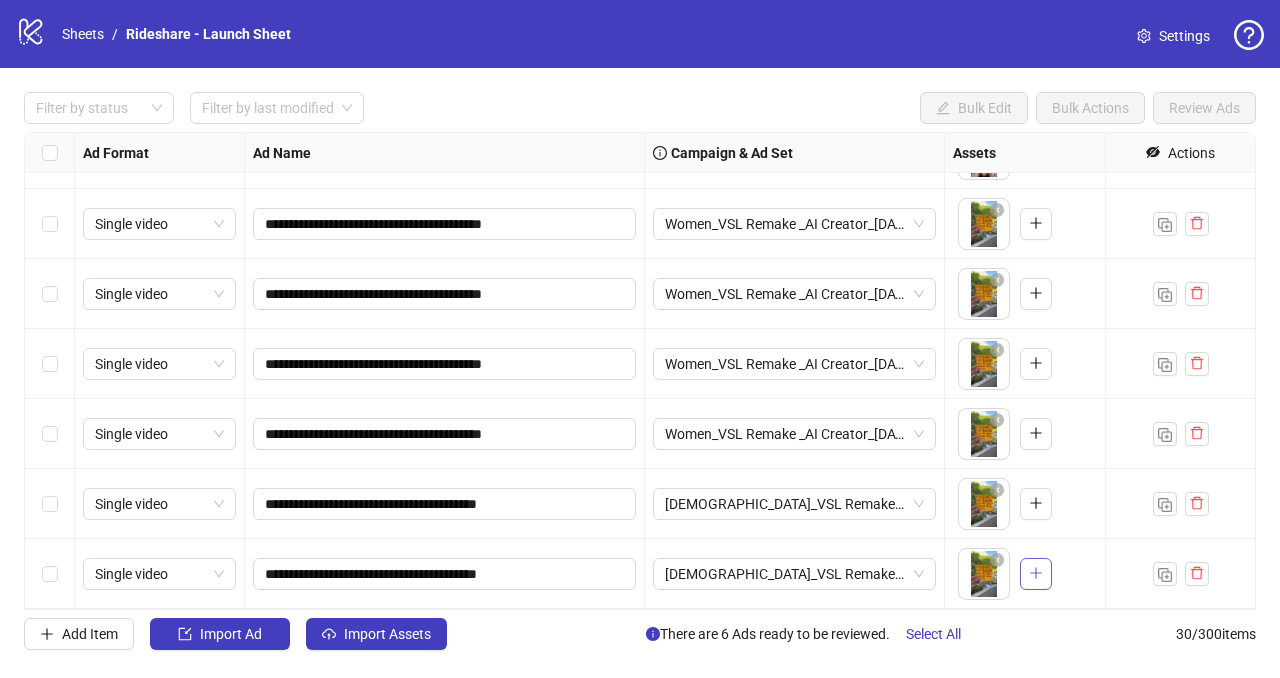 click at bounding box center (1036, 574) 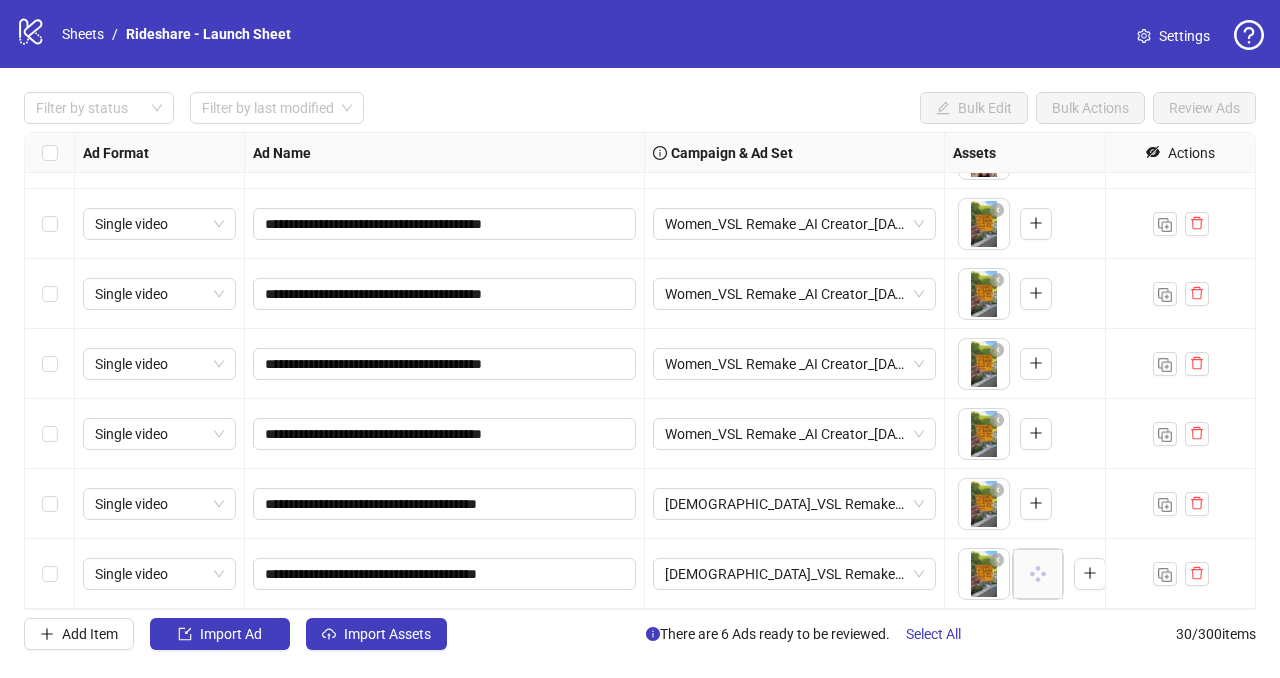 scroll, scrollTop: 1664, scrollLeft: 0, axis: vertical 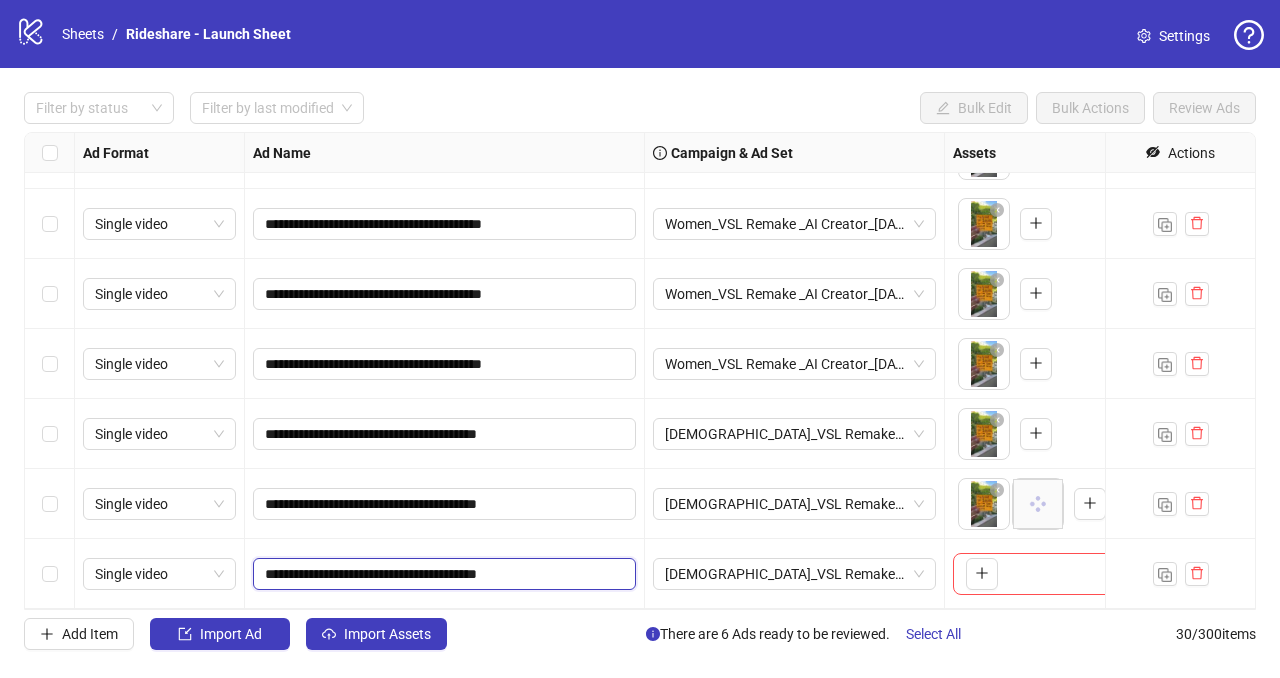 drag, startPoint x: 276, startPoint y: 567, endPoint x: 264, endPoint y: 568, distance: 12.0415945 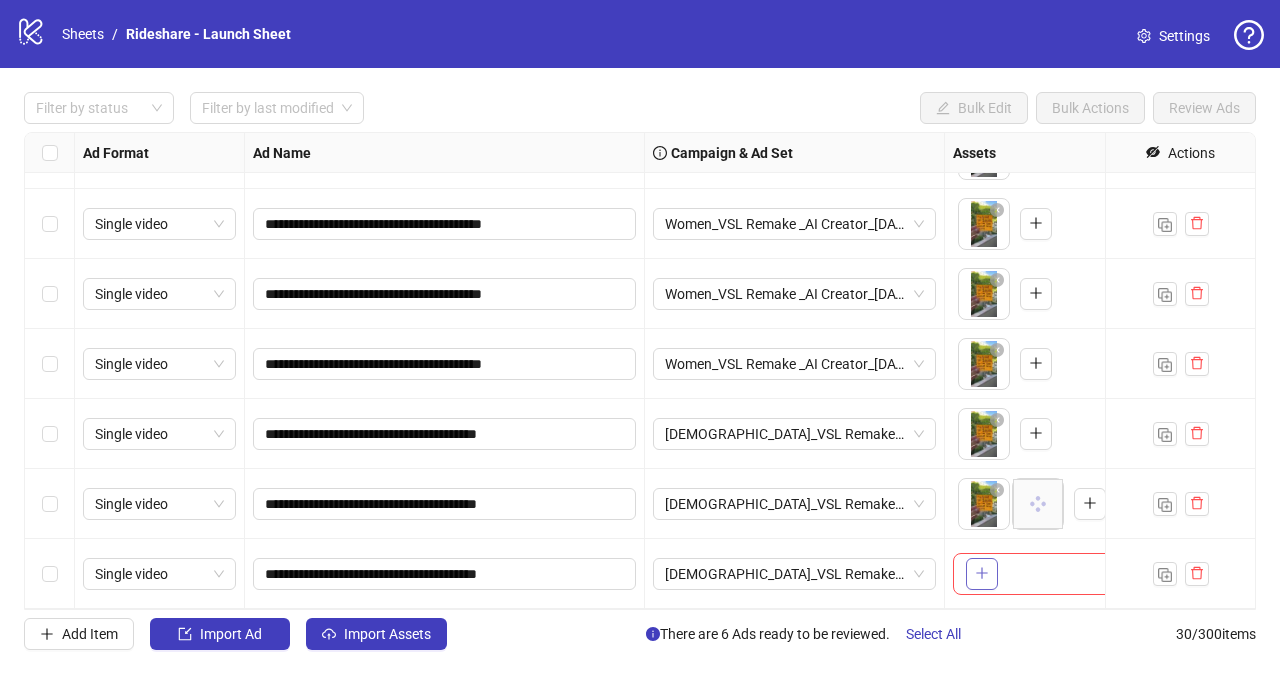 click 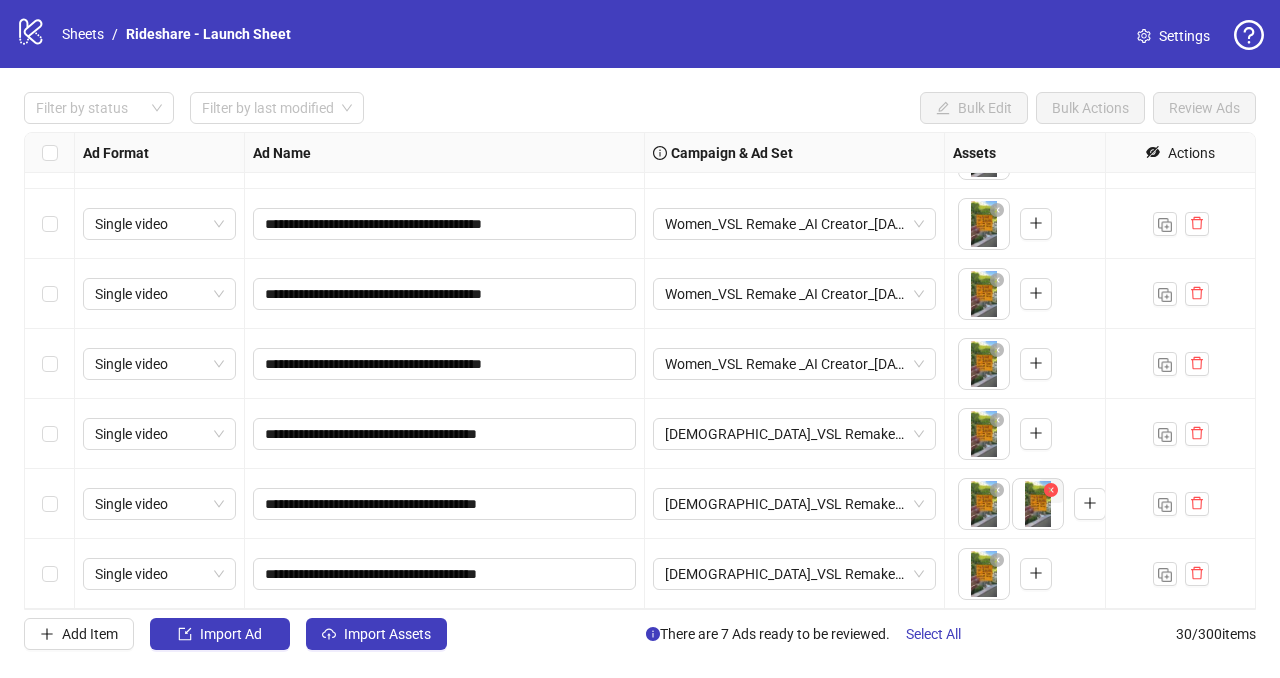 click 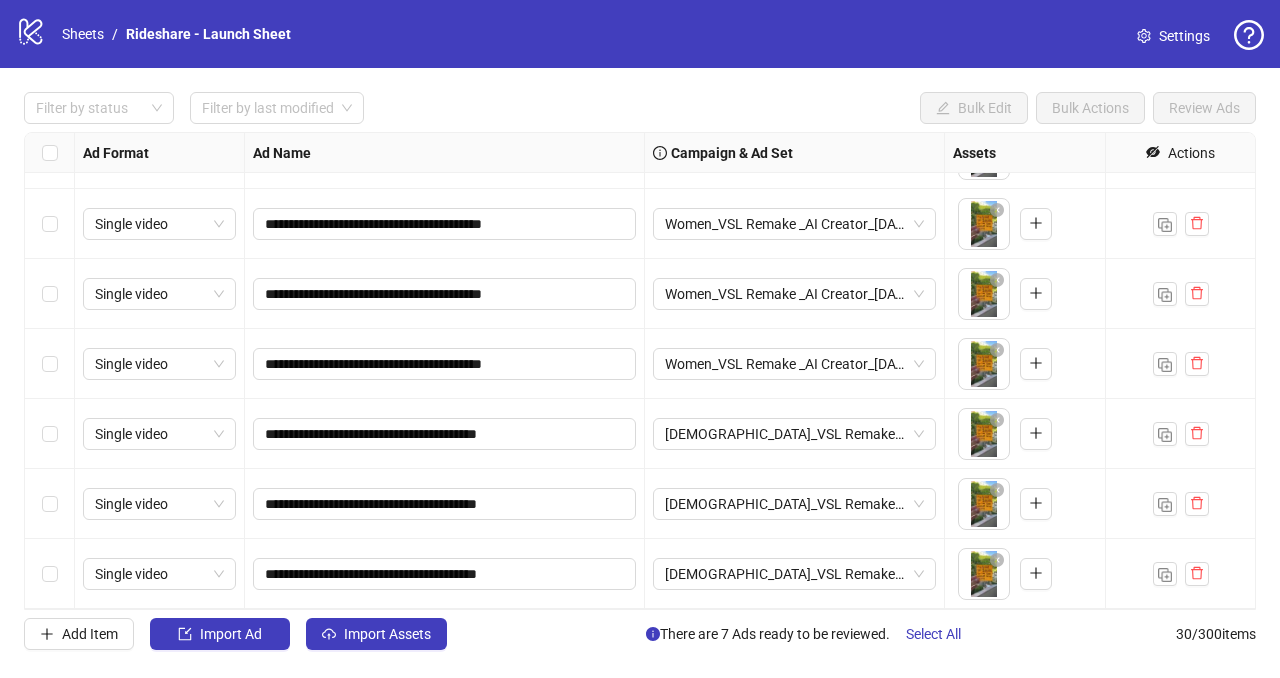 click on "**********" at bounding box center [640, 339] 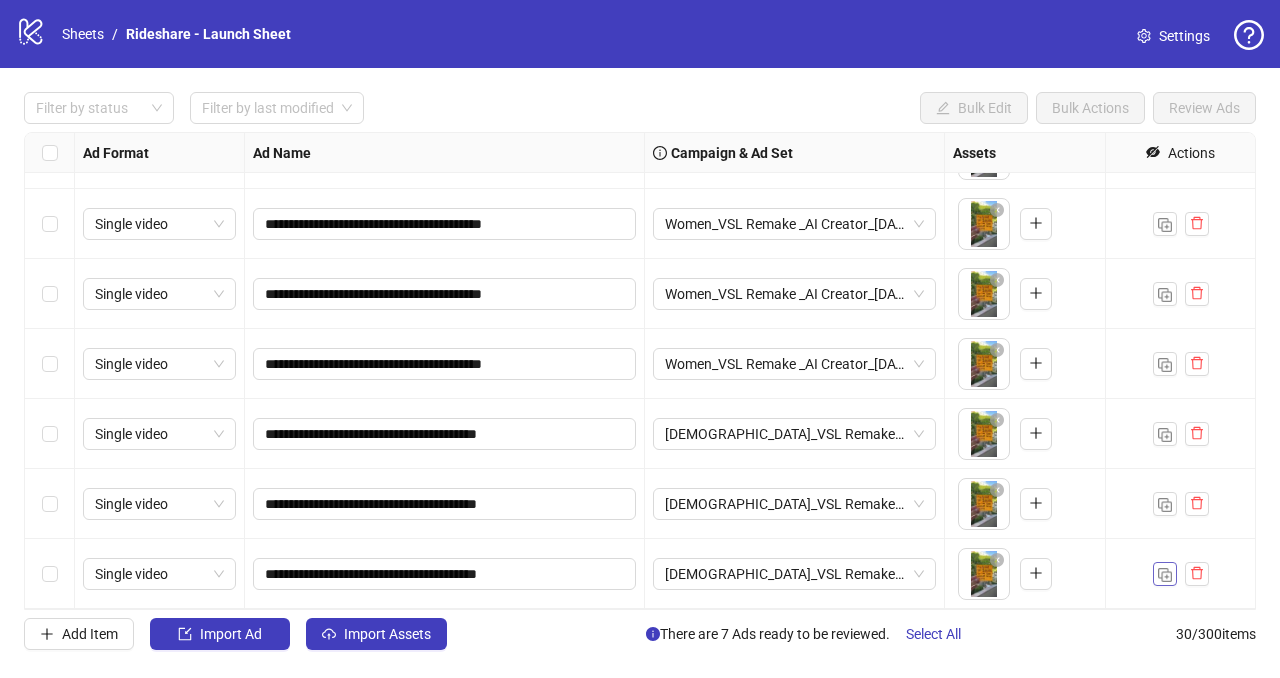 click at bounding box center [1165, 575] 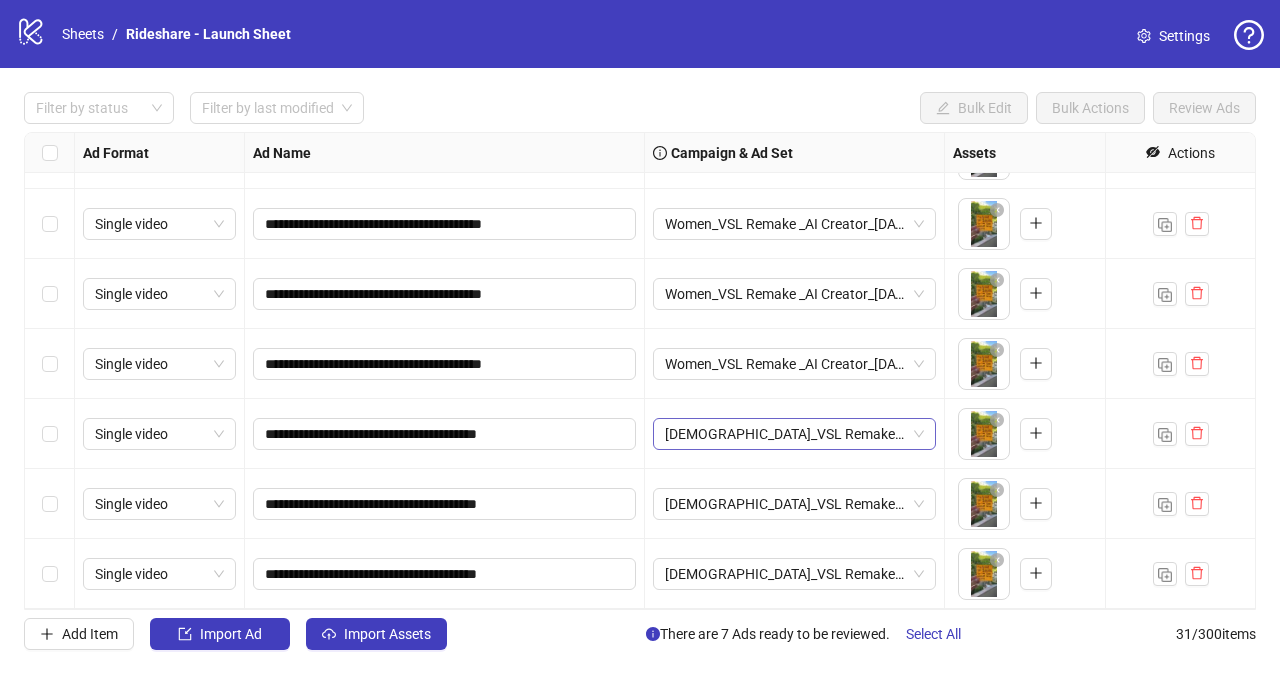scroll, scrollTop: 1734, scrollLeft: 0, axis: vertical 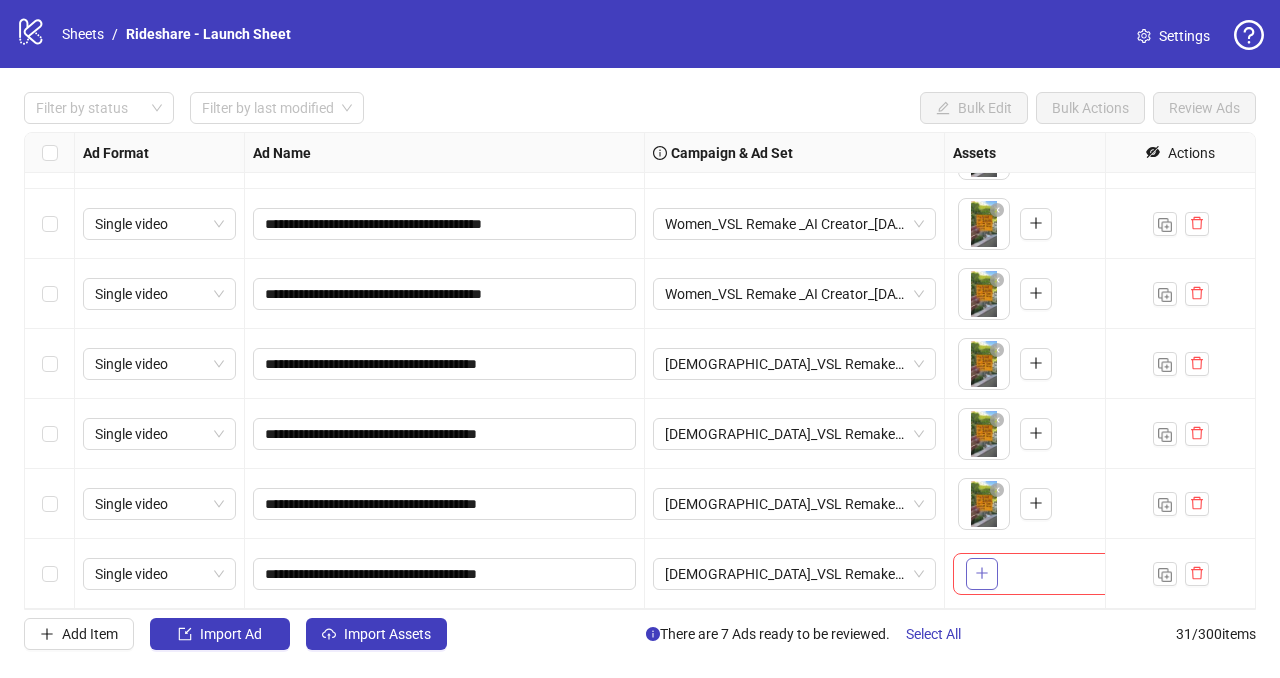 click 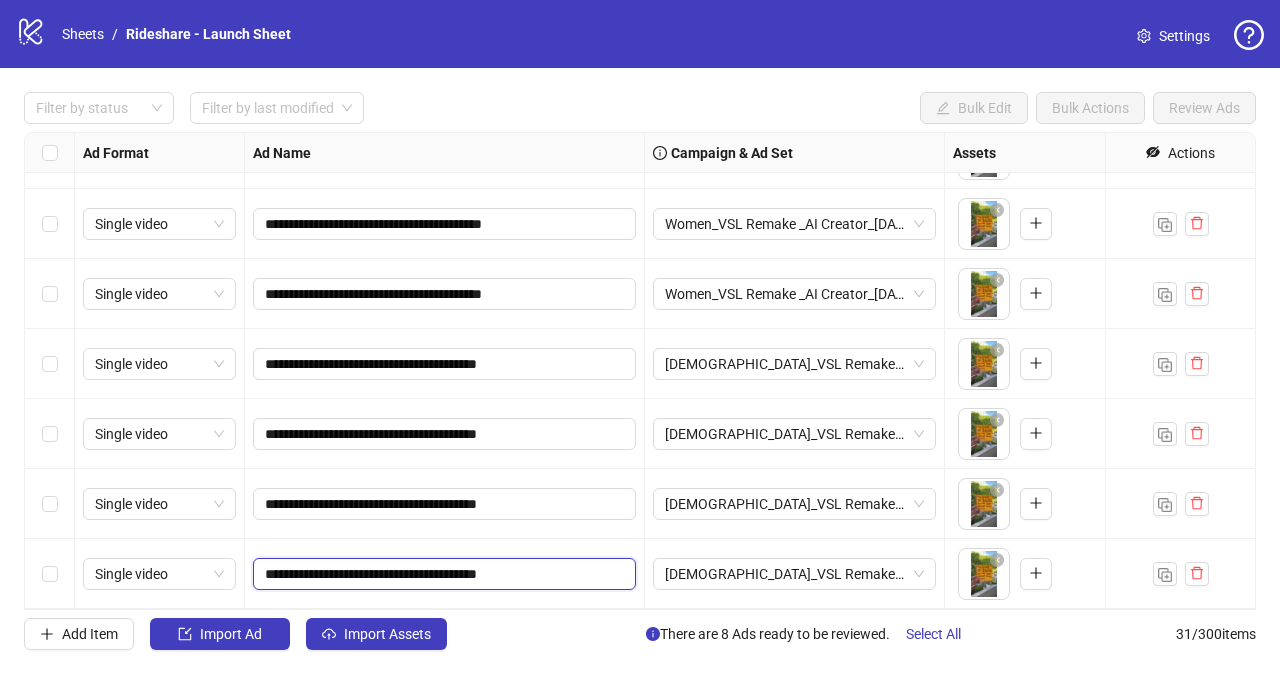 click on "**********" at bounding box center (442, 574) 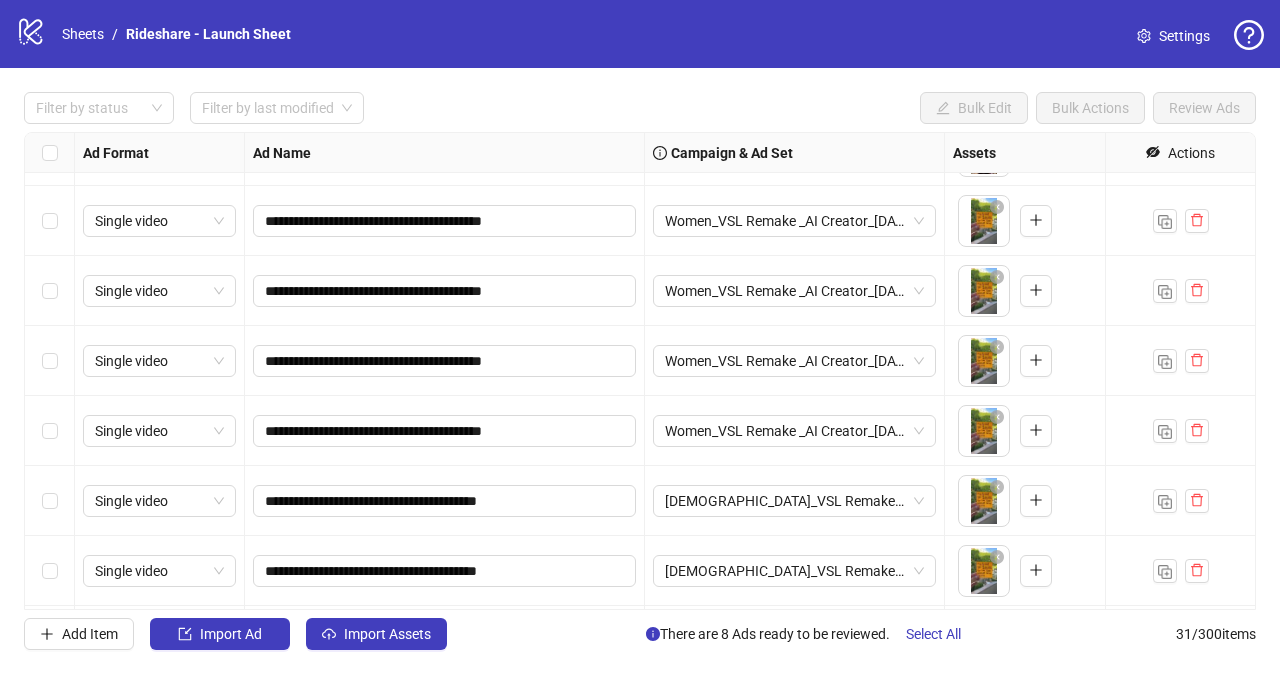 scroll, scrollTop: 1734, scrollLeft: 0, axis: vertical 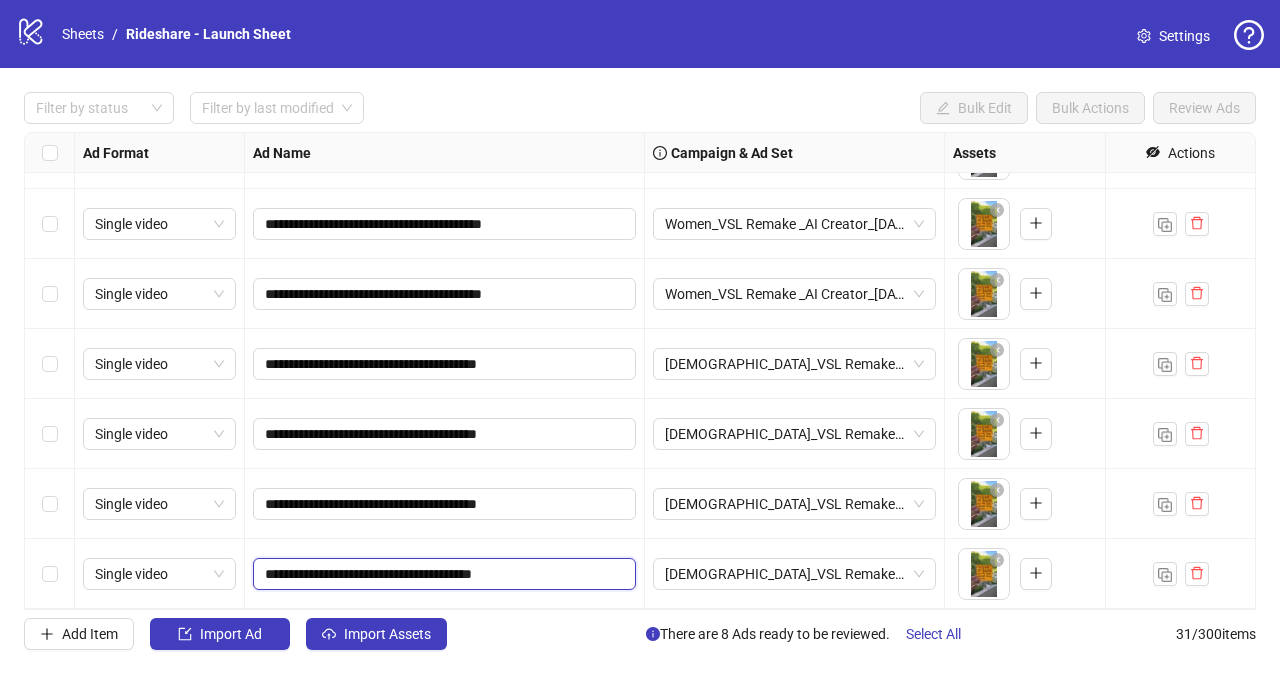 type on "**********" 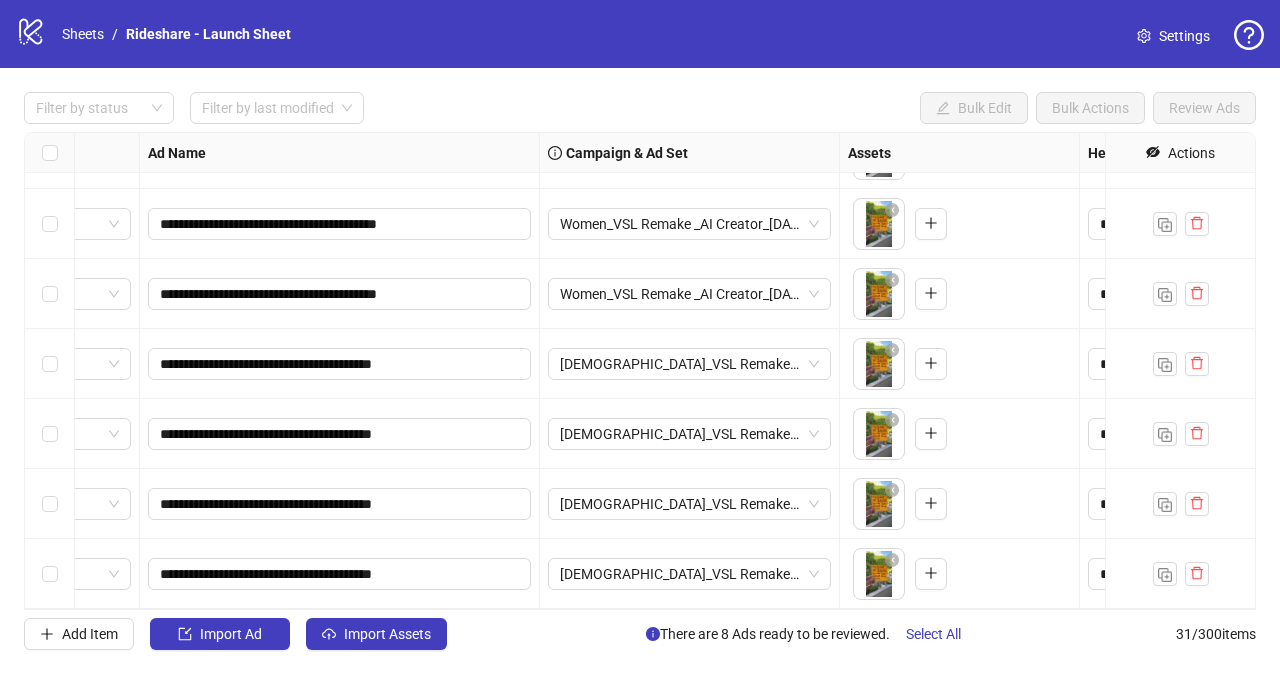 scroll, scrollTop: 1734, scrollLeft: 0, axis: vertical 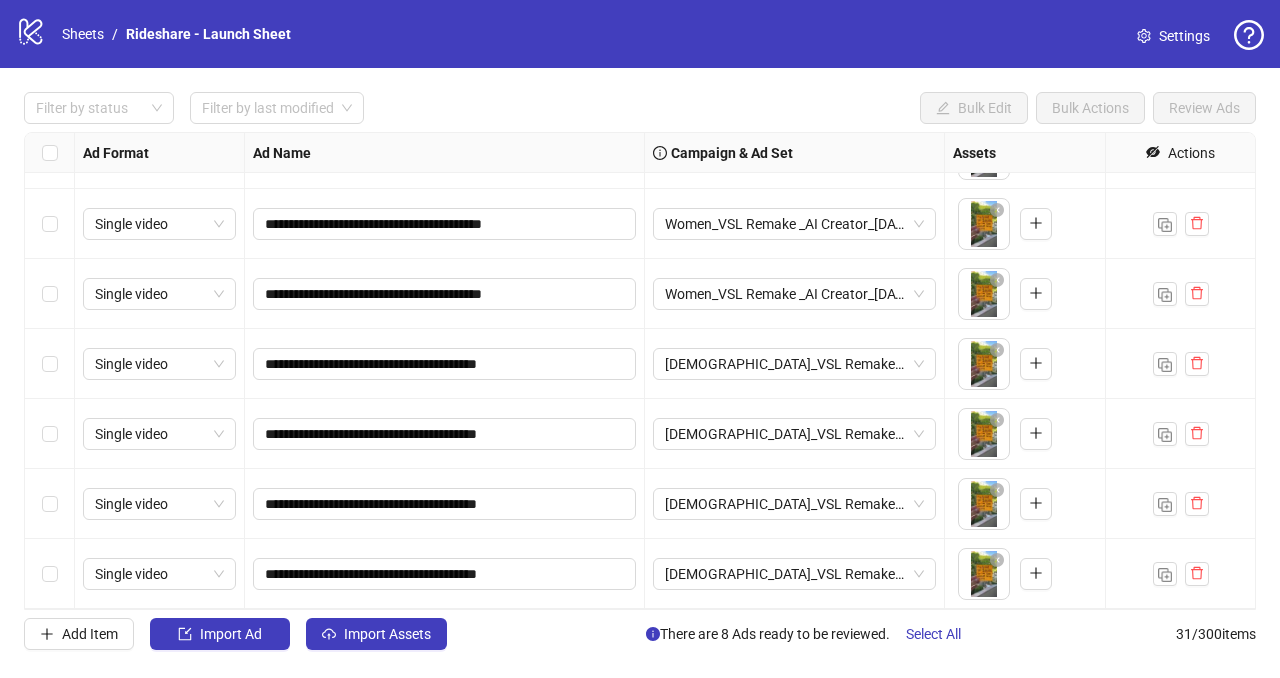 drag, startPoint x: 51, startPoint y: 563, endPoint x: 58, endPoint y: 515, distance: 48.507732 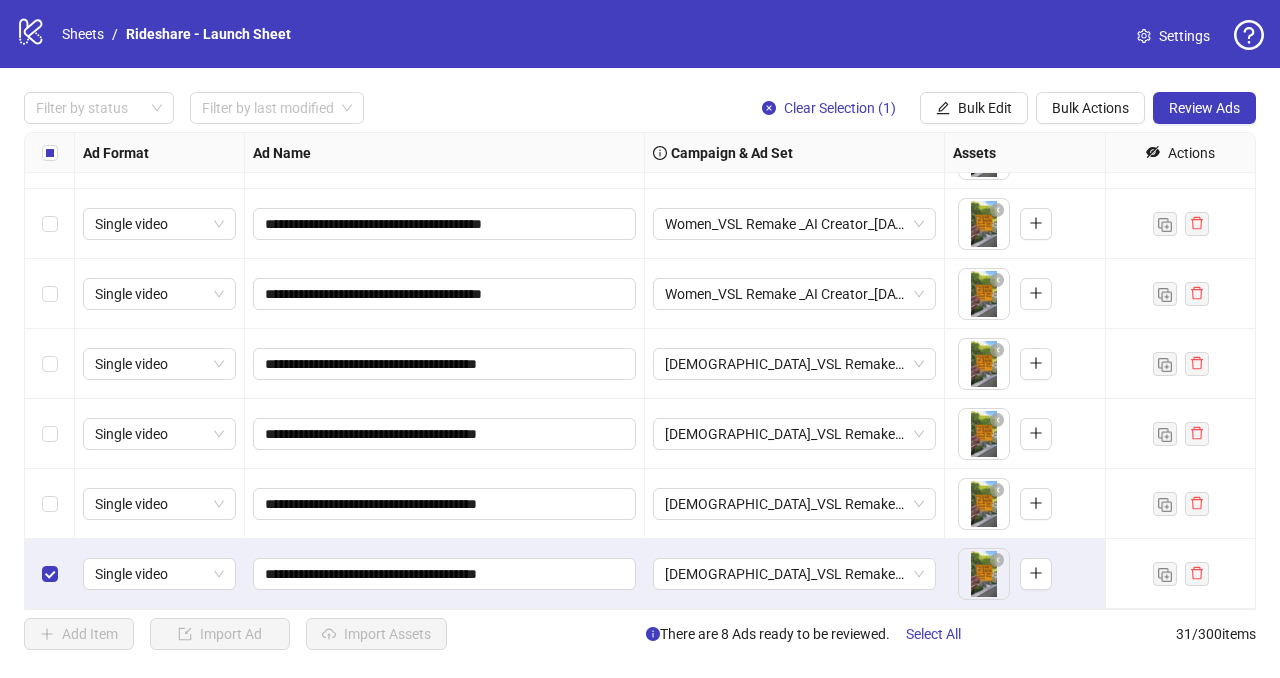 click at bounding box center [50, 504] 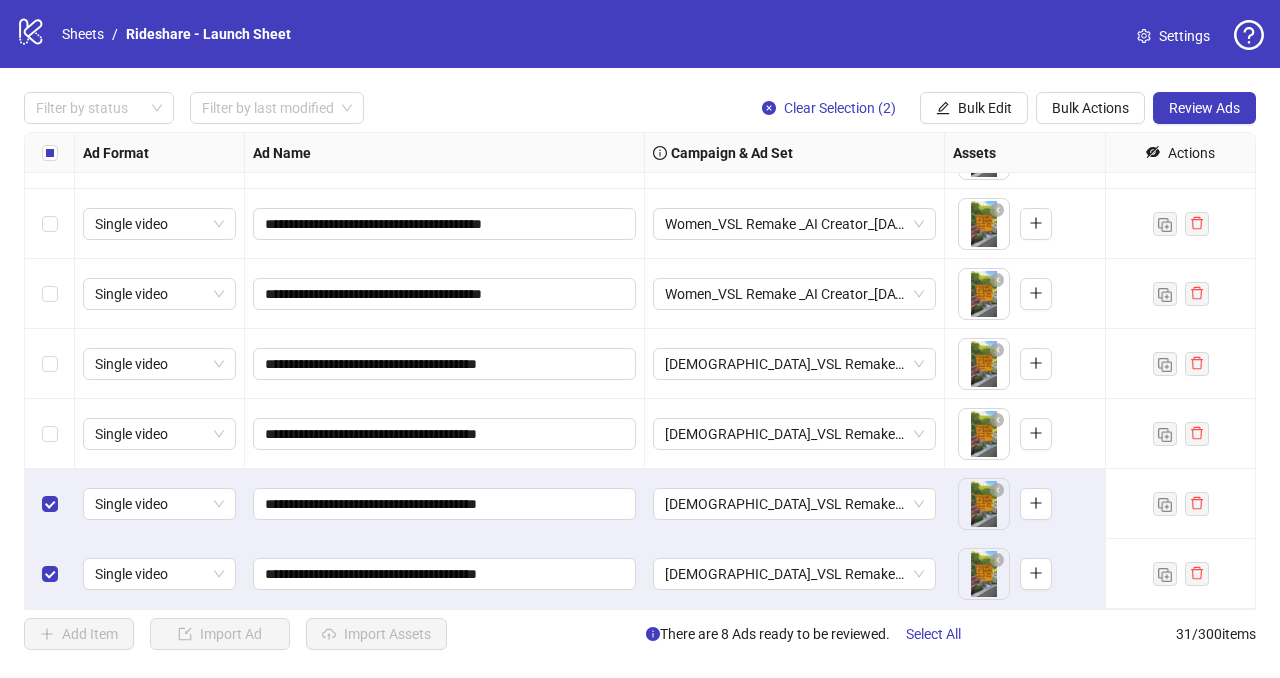 drag, startPoint x: 35, startPoint y: 423, endPoint x: 48, endPoint y: 391, distance: 34.539833 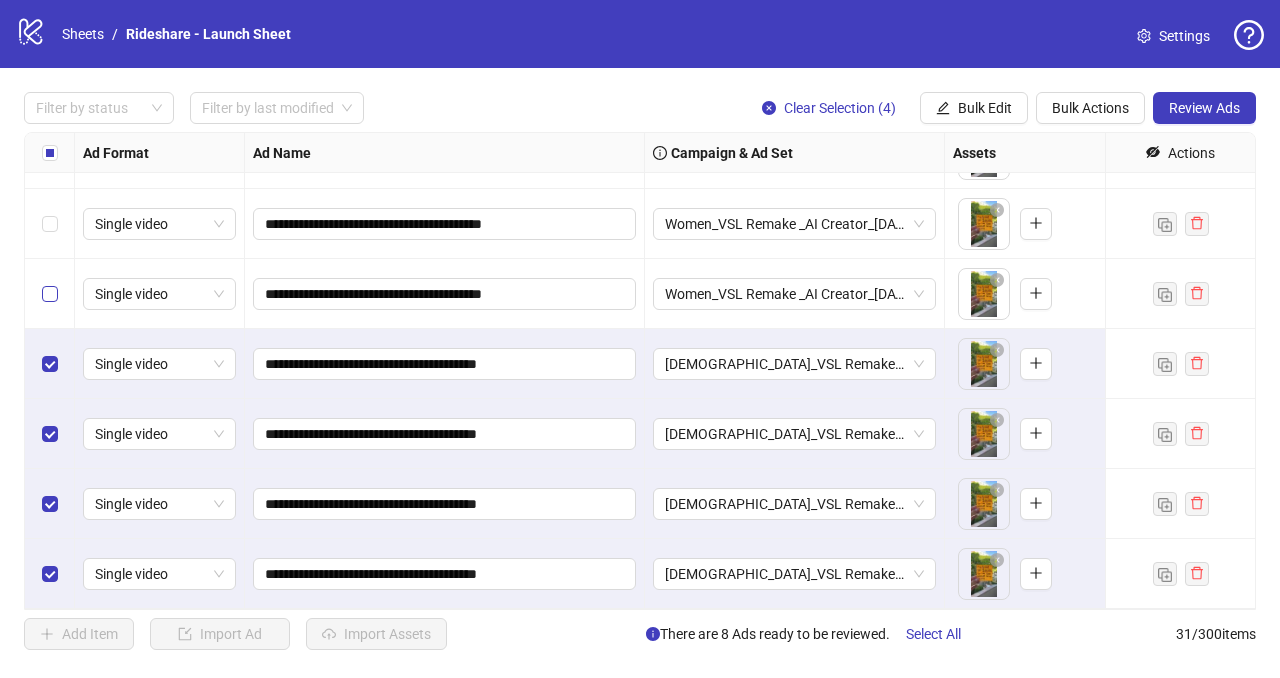 click at bounding box center [50, 294] 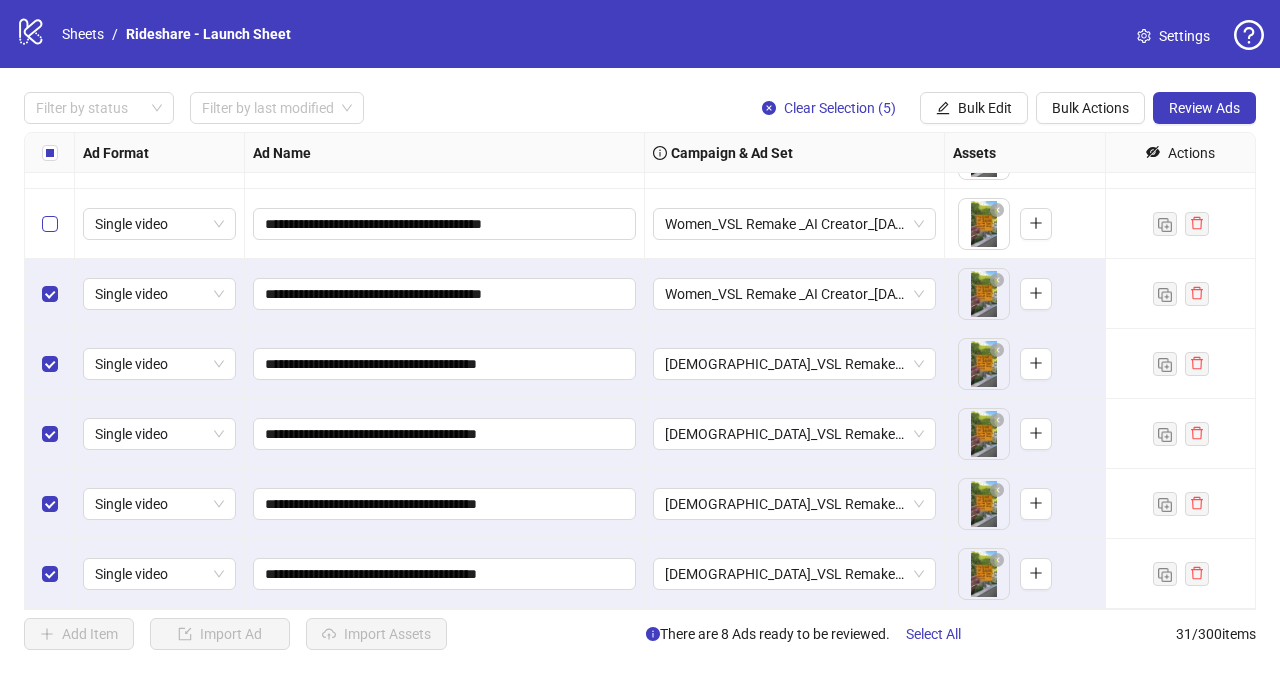 click at bounding box center [50, 224] 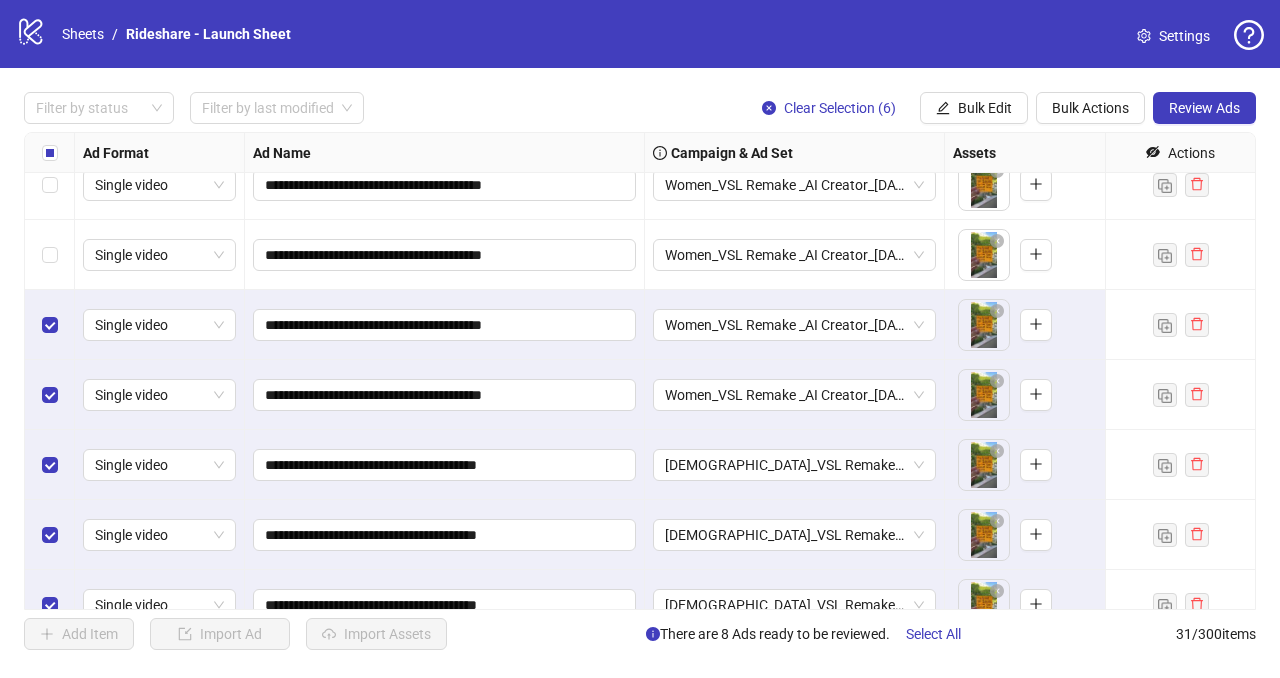 scroll, scrollTop: 1553, scrollLeft: 0, axis: vertical 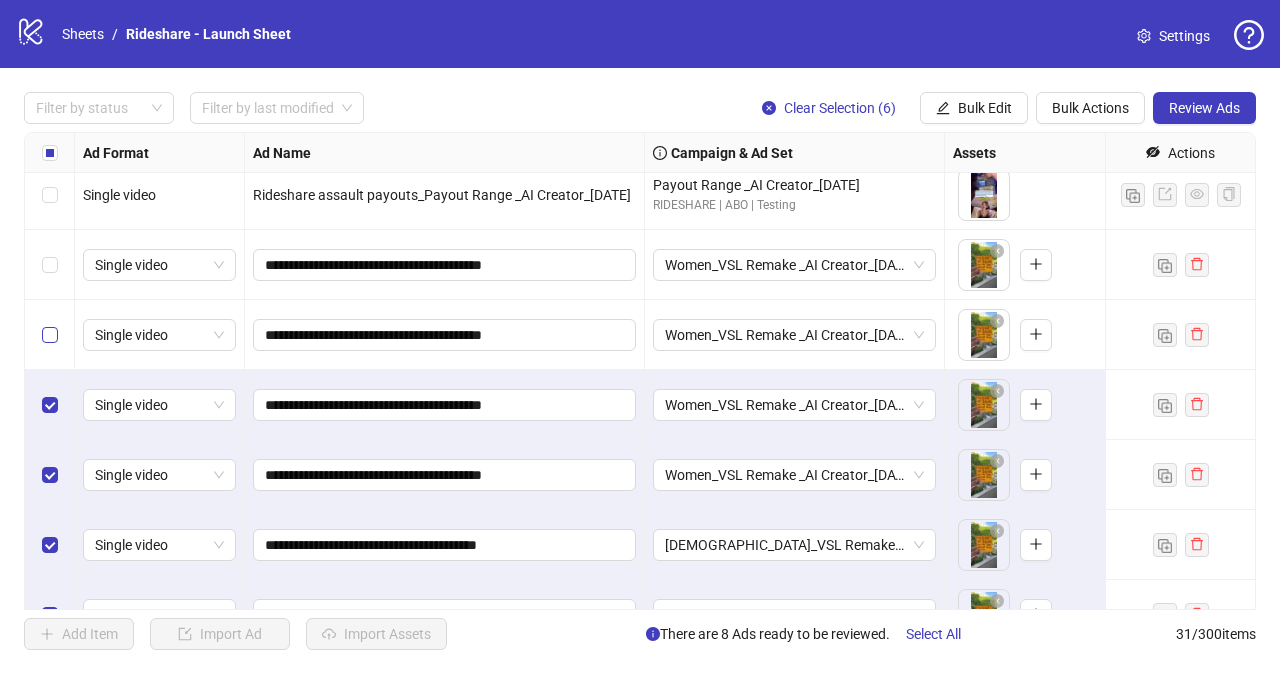 click at bounding box center (50, 335) 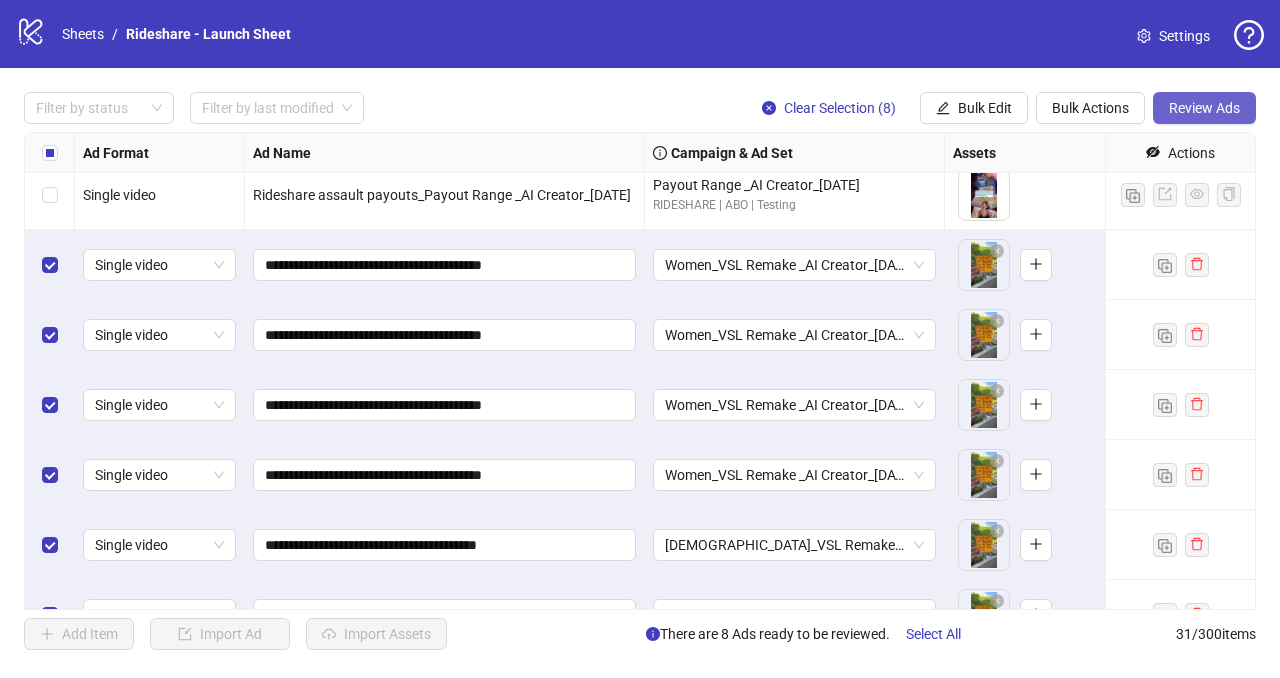 click on "Review Ads" at bounding box center [1204, 108] 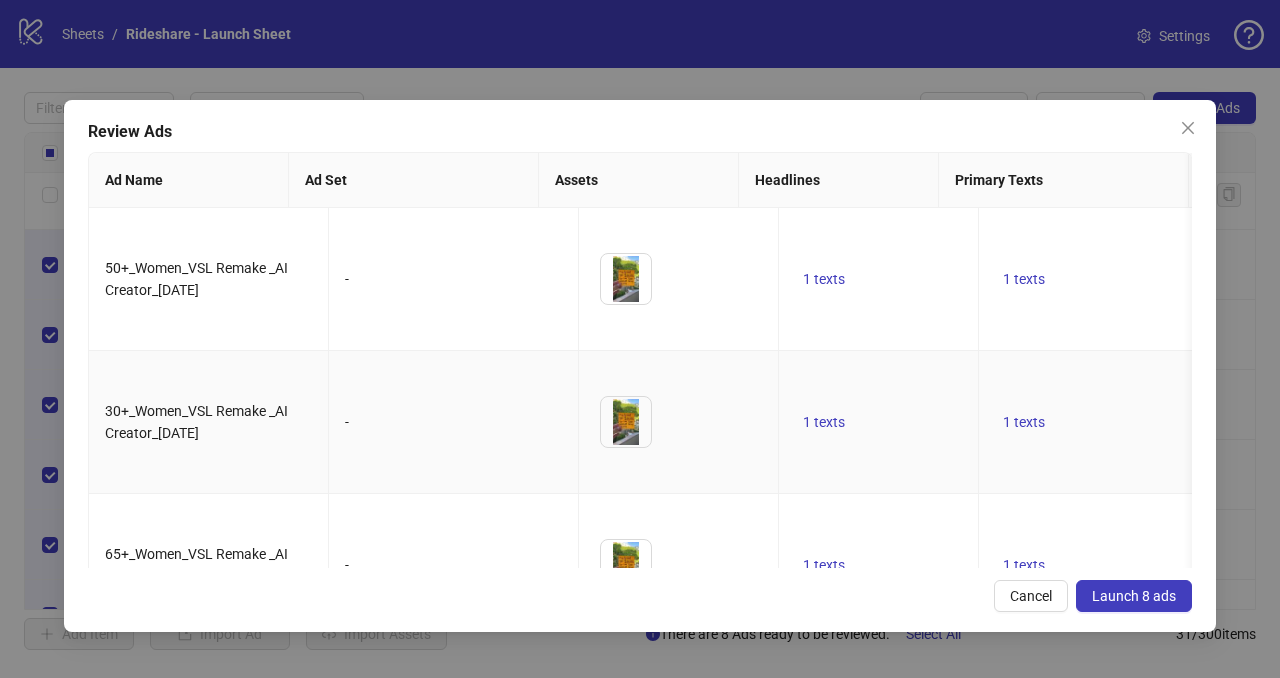 scroll, scrollTop: 608, scrollLeft: 0, axis: vertical 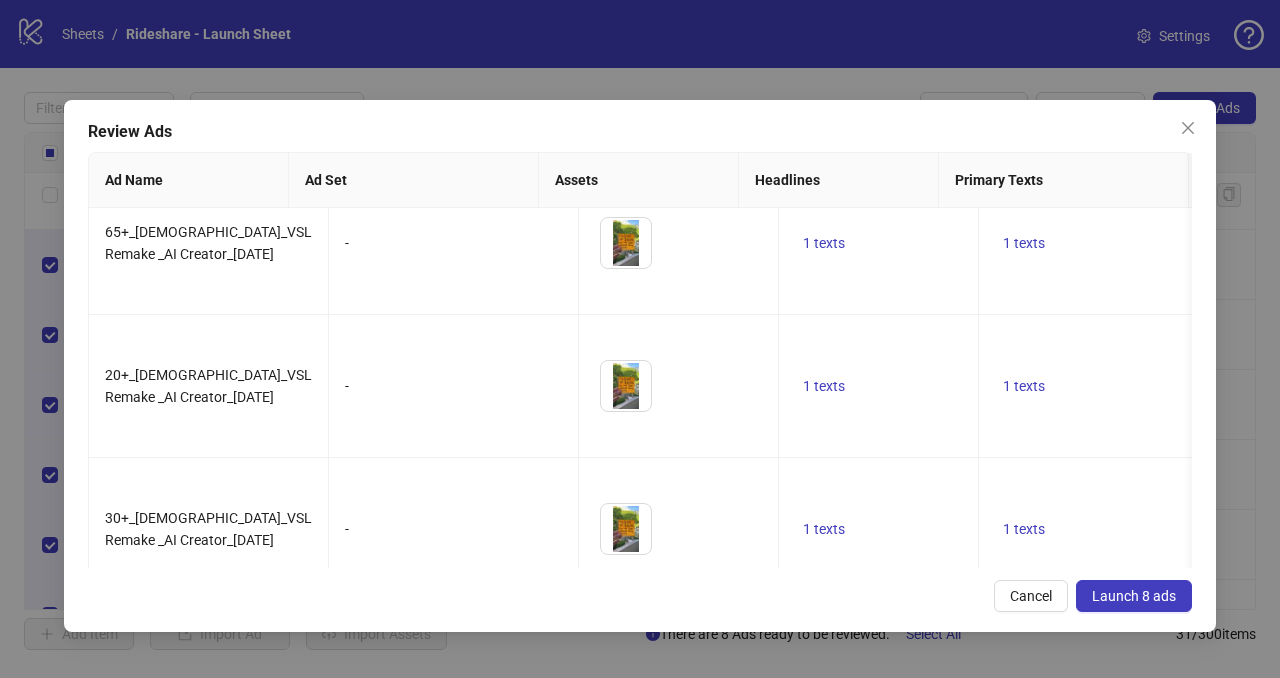 click on "Launch 8 ads" at bounding box center (1134, 596) 